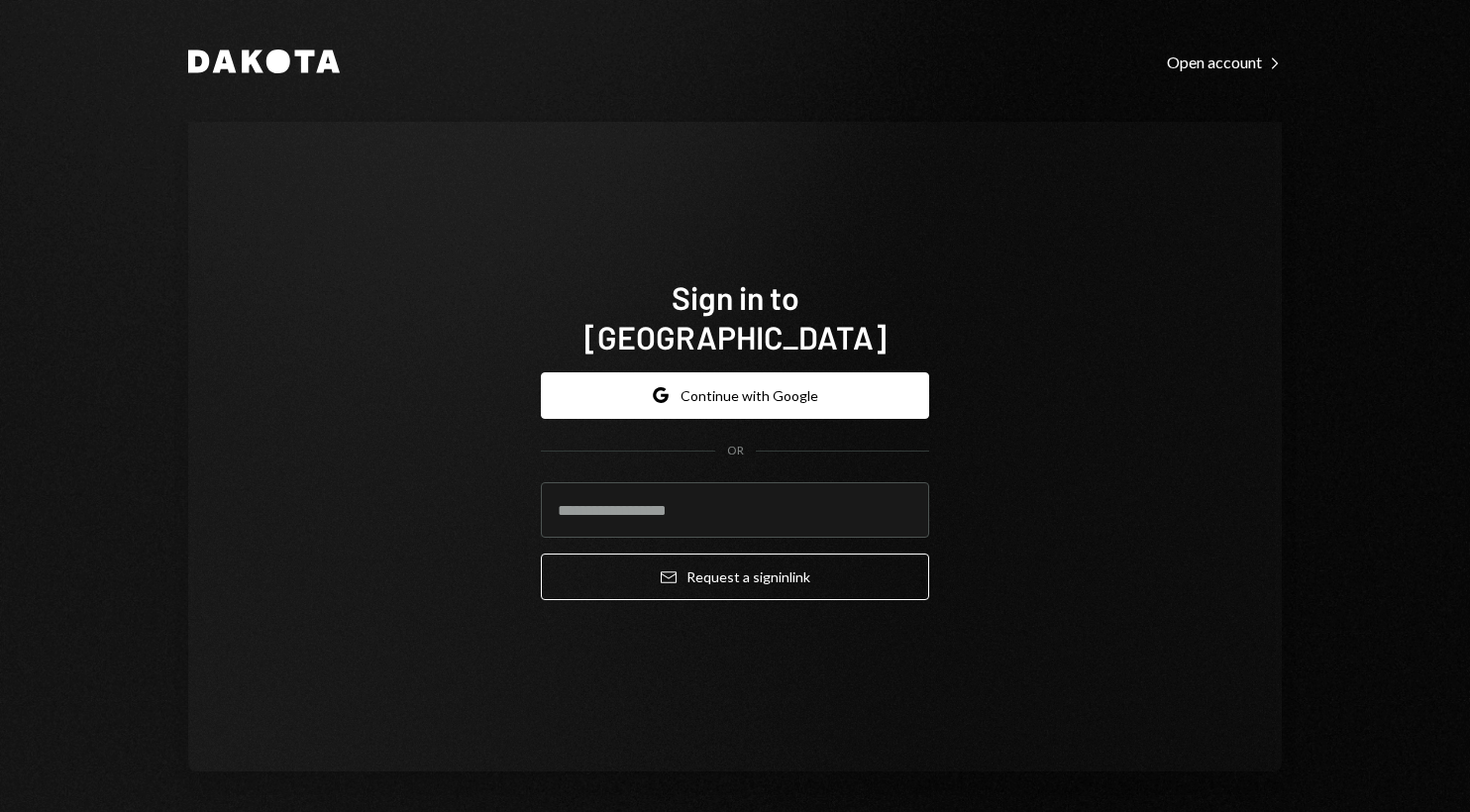scroll, scrollTop: 0, scrollLeft: 0, axis: both 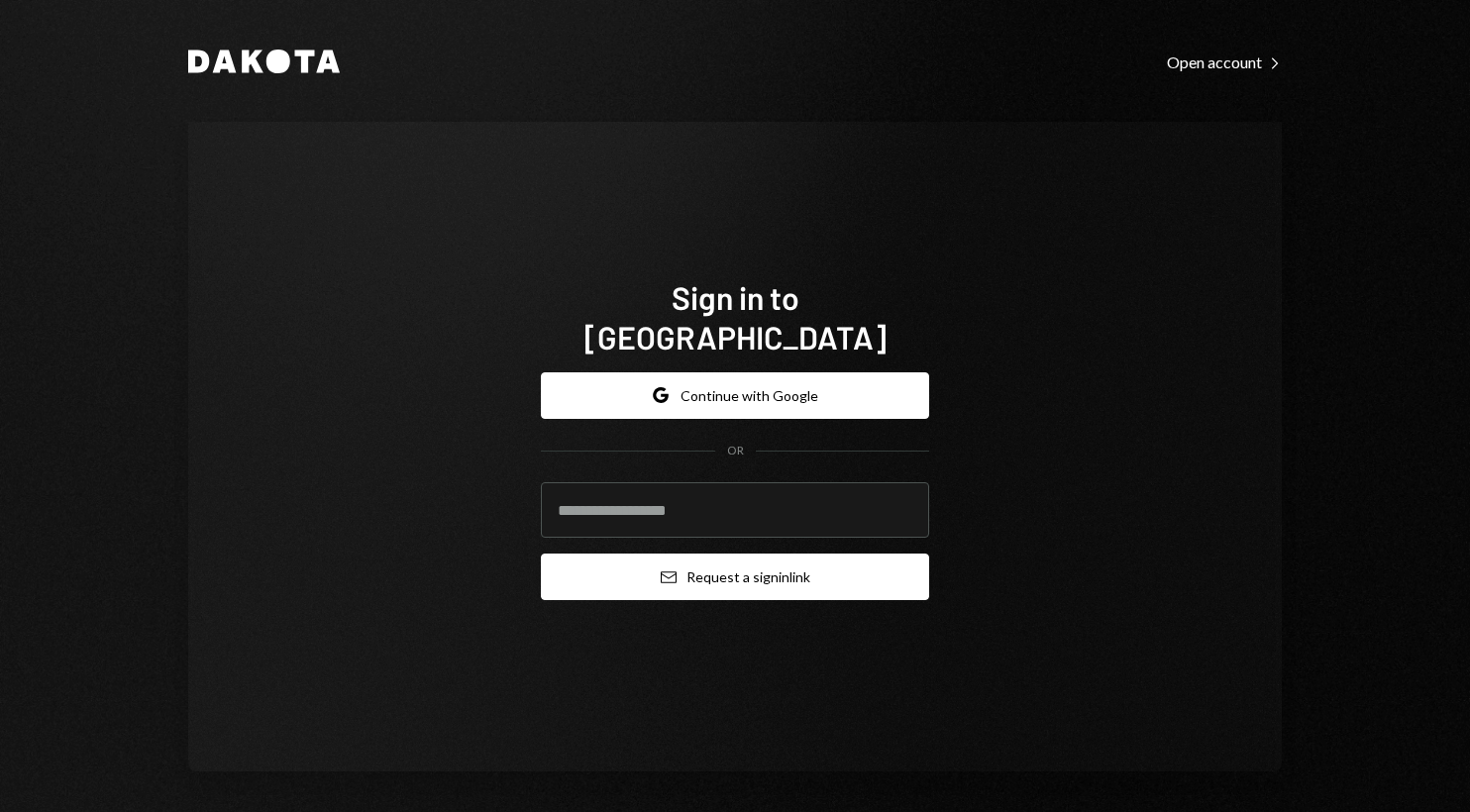 type on "**********" 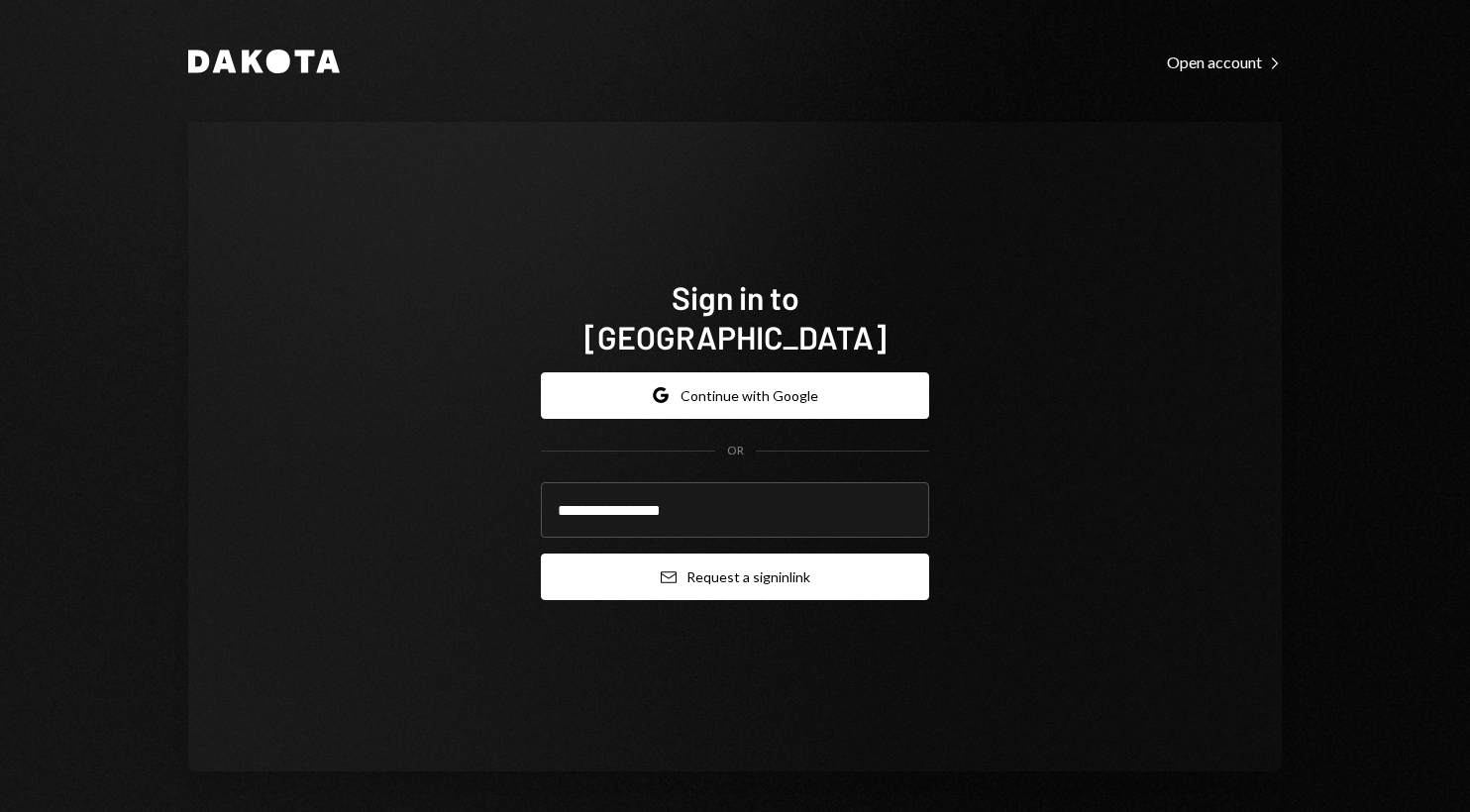 click on "Email Request a sign  in  link" at bounding box center [735, 576] 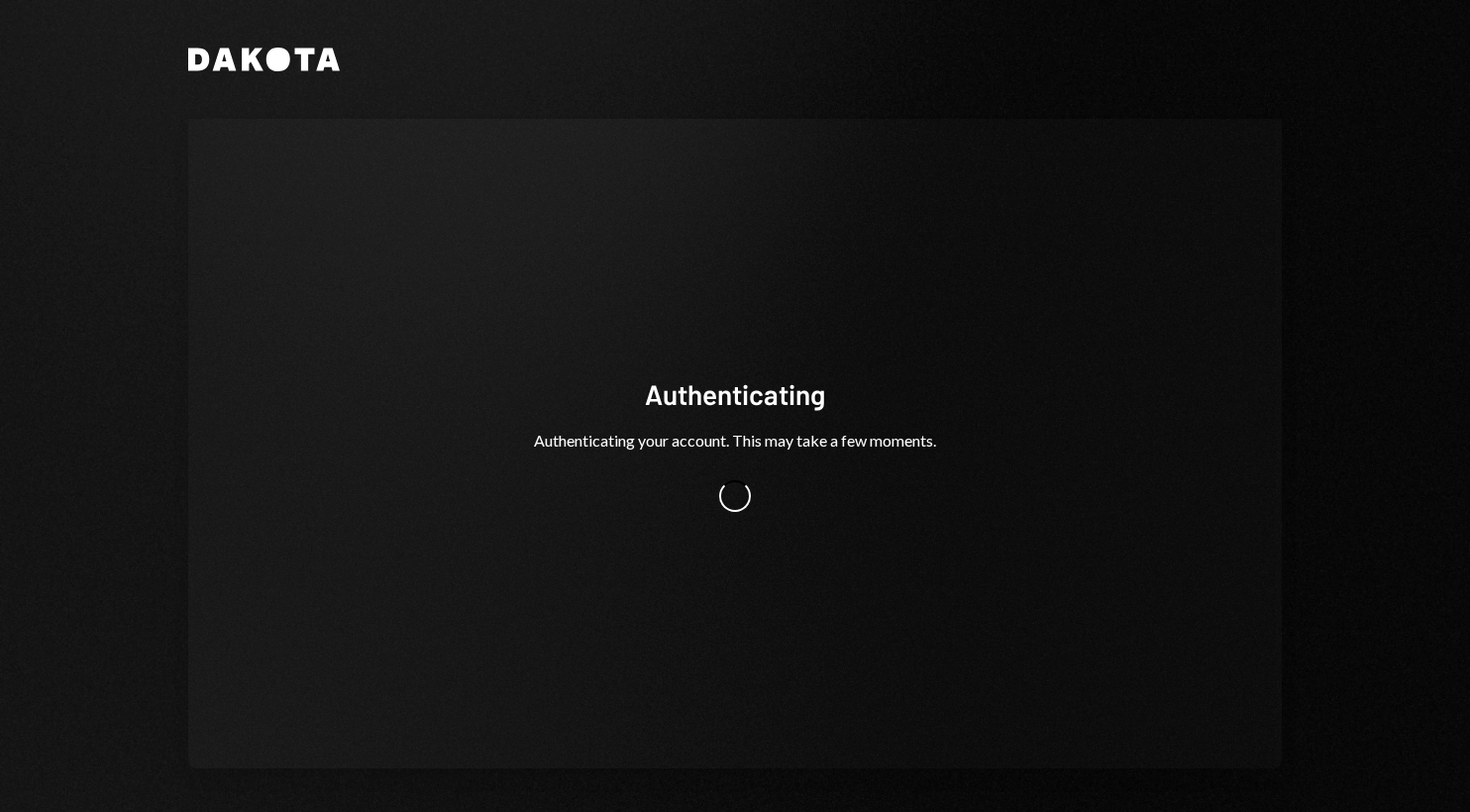 scroll, scrollTop: 0, scrollLeft: 0, axis: both 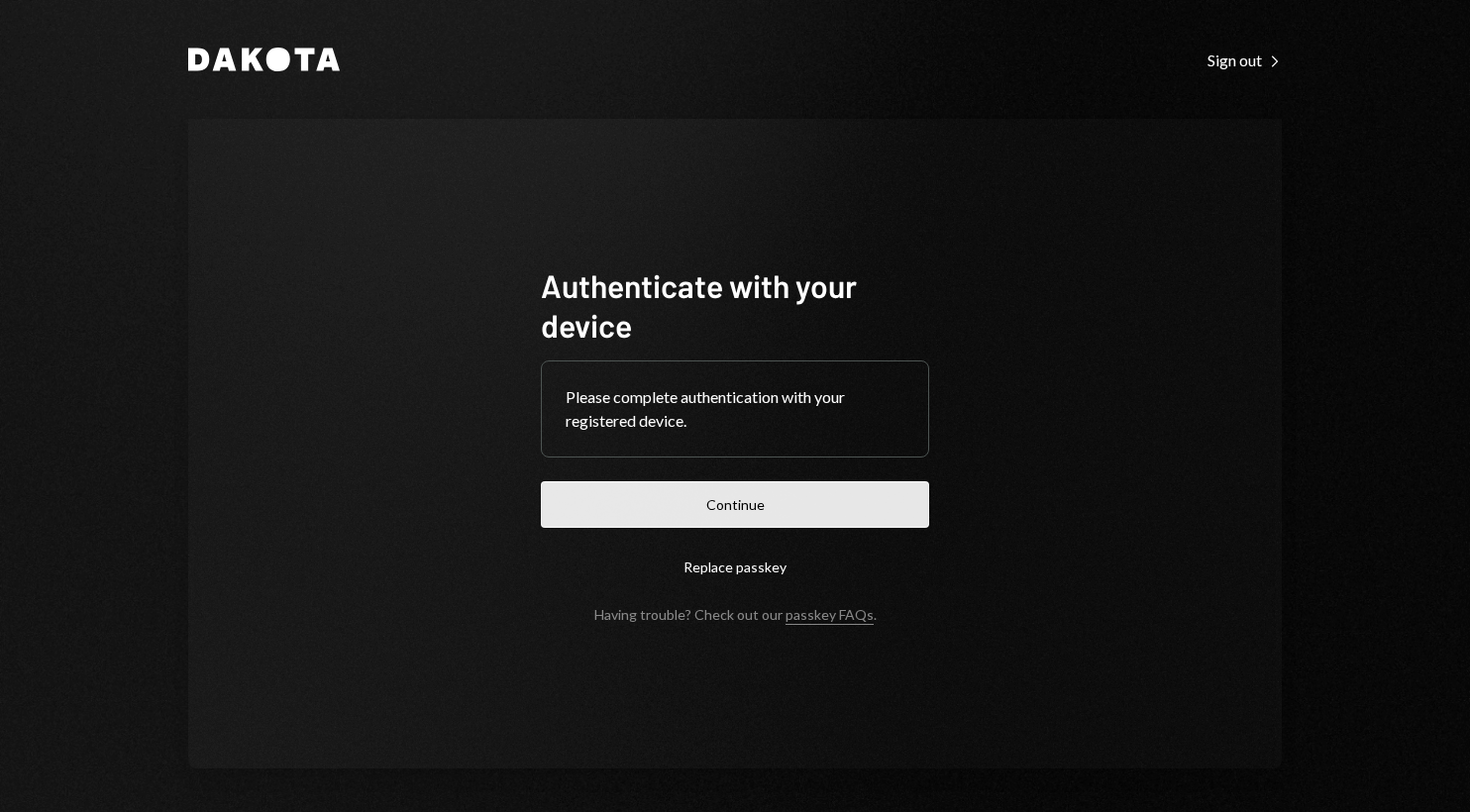 click on "Continue" at bounding box center [735, 504] 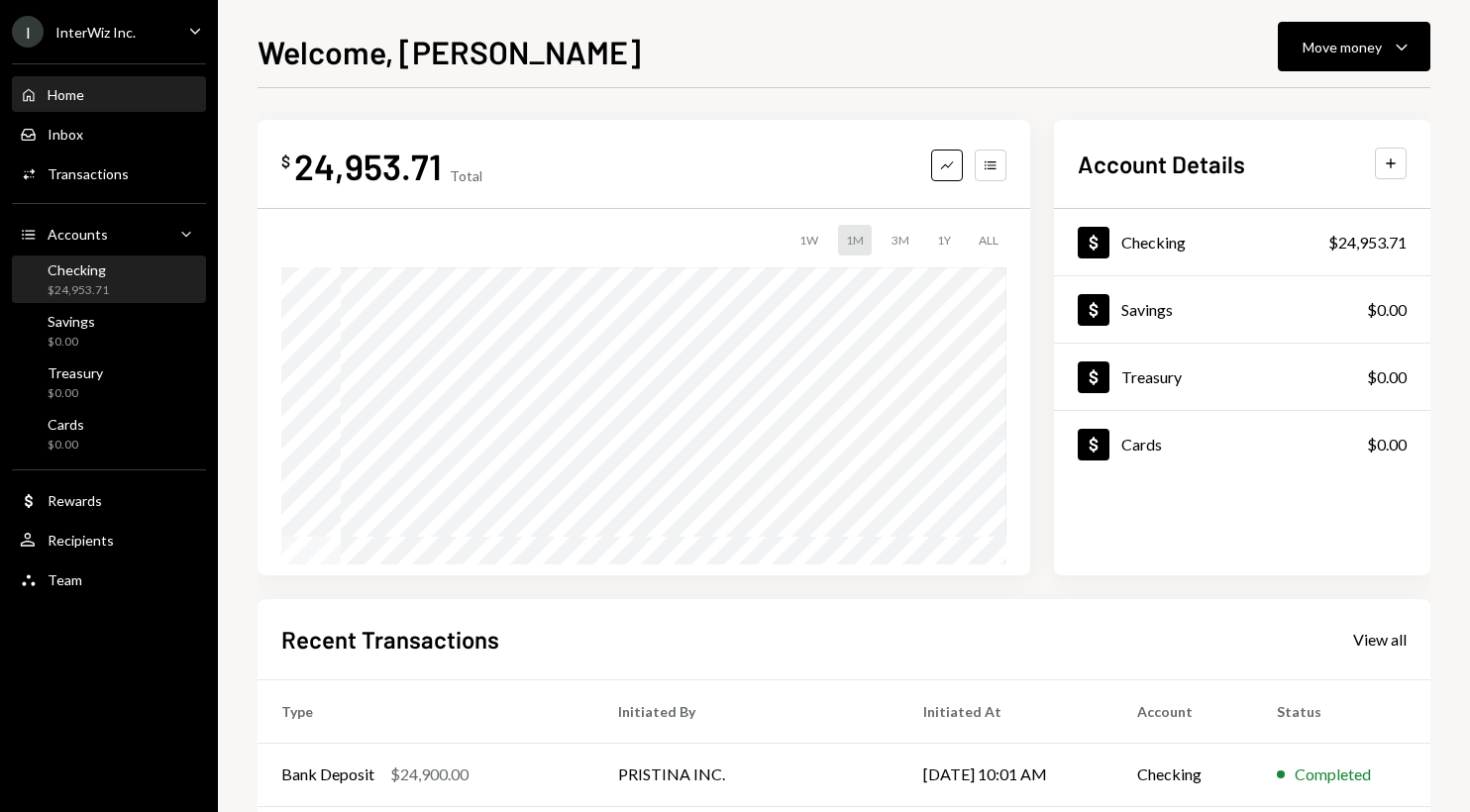 click on "Checking $24,953.71" at bounding box center (109, 280) 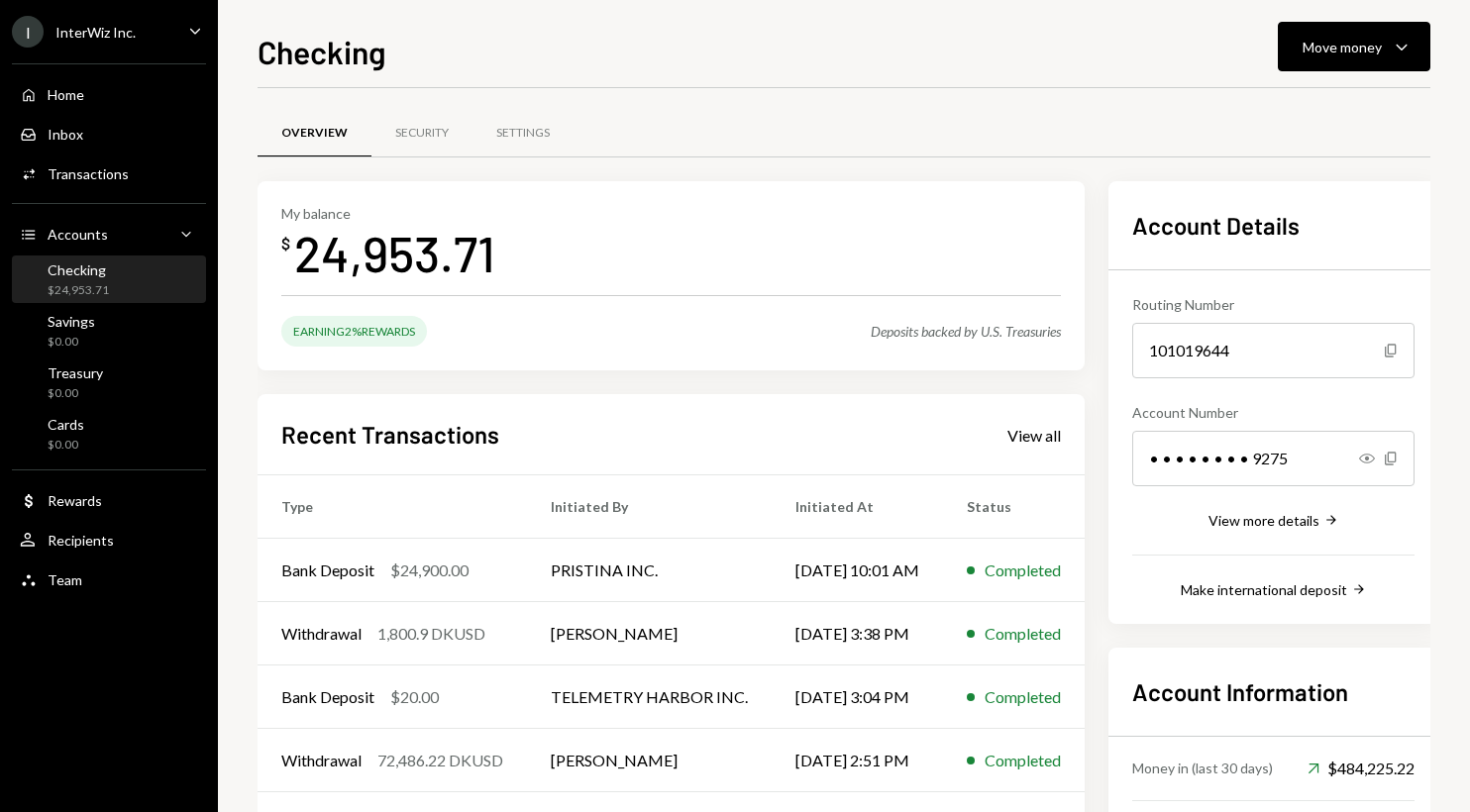 click on "My balance $ 24,953.71" at bounding box center [671, 245] 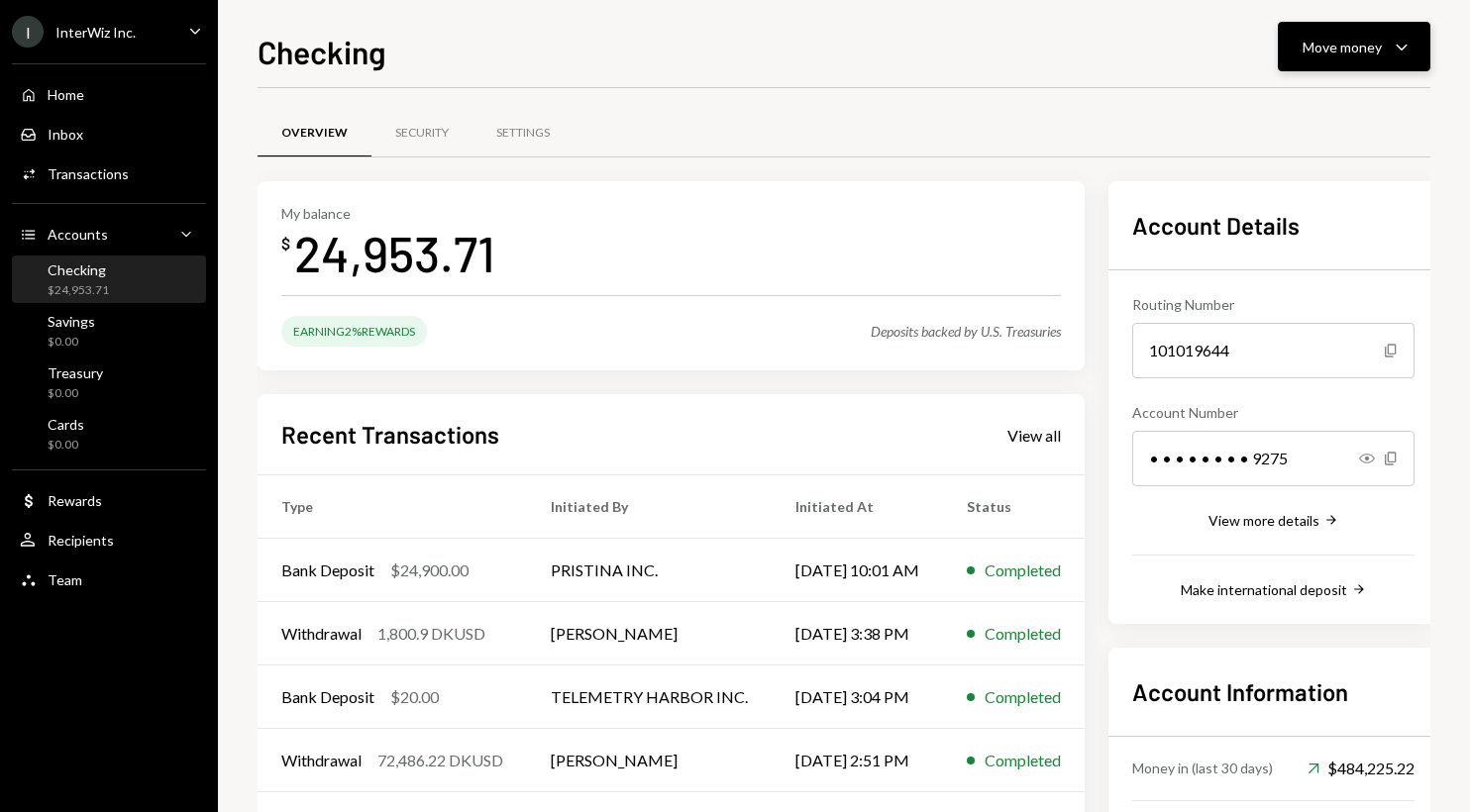 click on "Move money Caret Down" at bounding box center (1354, 47) 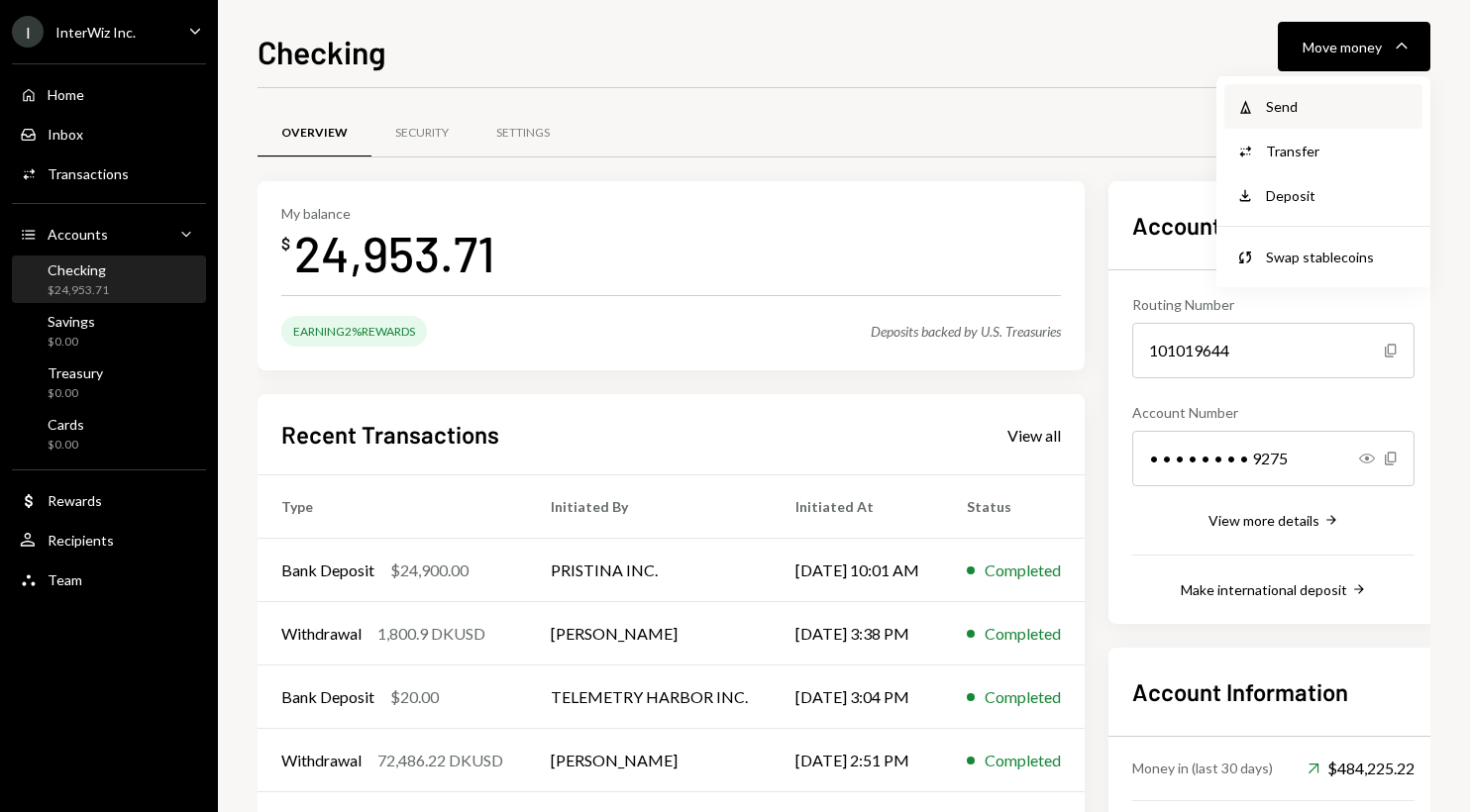 click on "Send" at bounding box center (1338, 106) 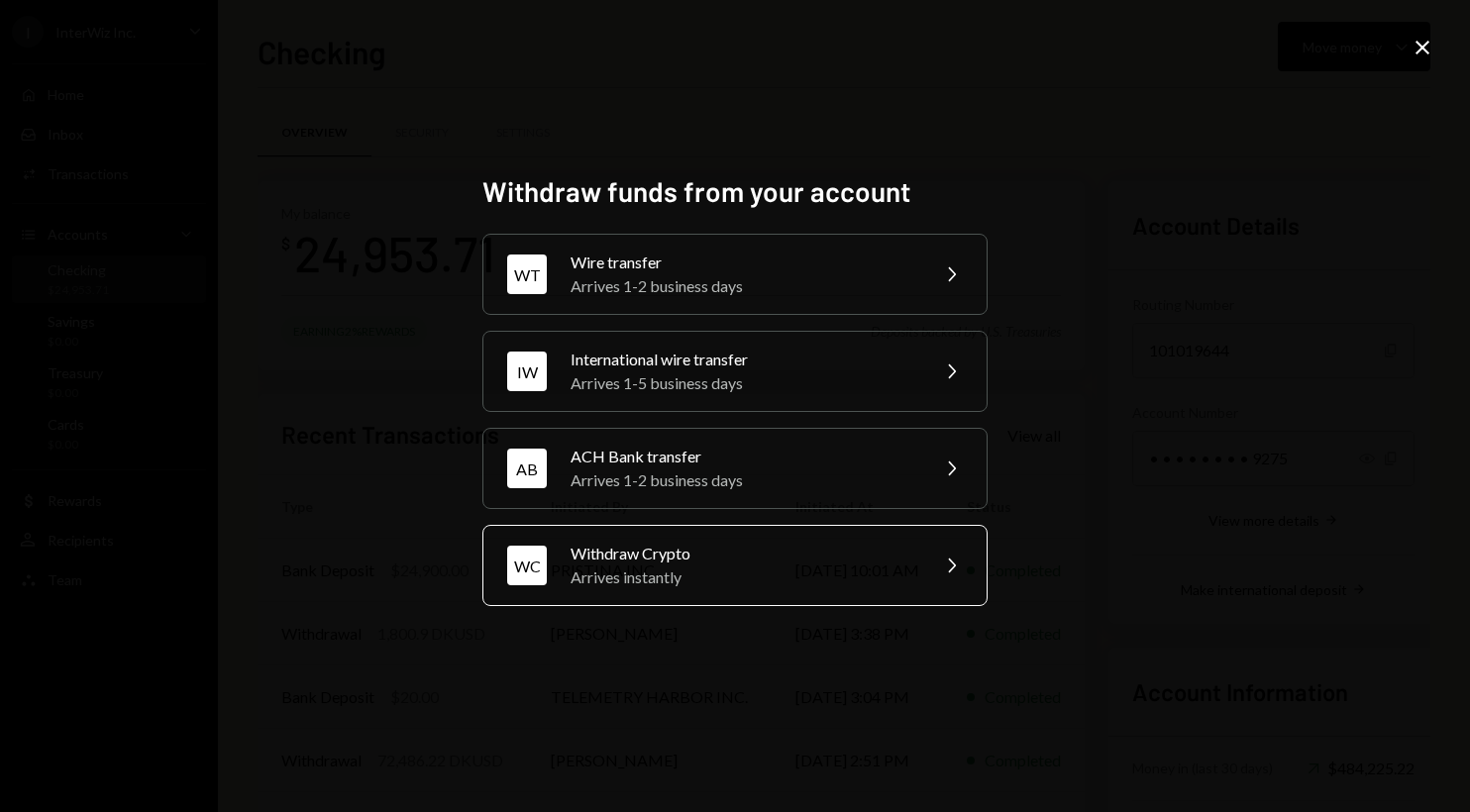 click on "Arrives instantly" at bounding box center (743, 577) 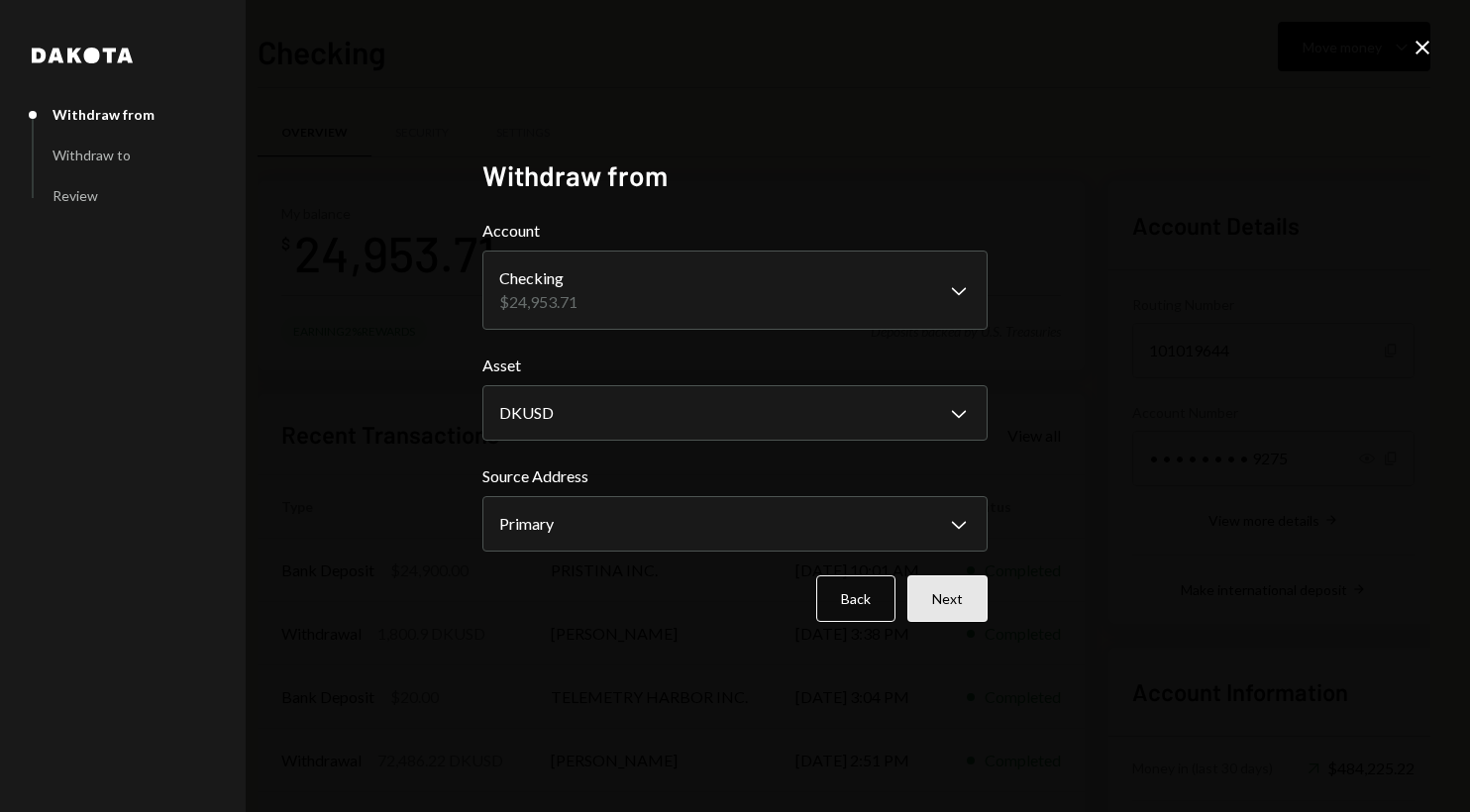 click on "Next" at bounding box center [947, 598] 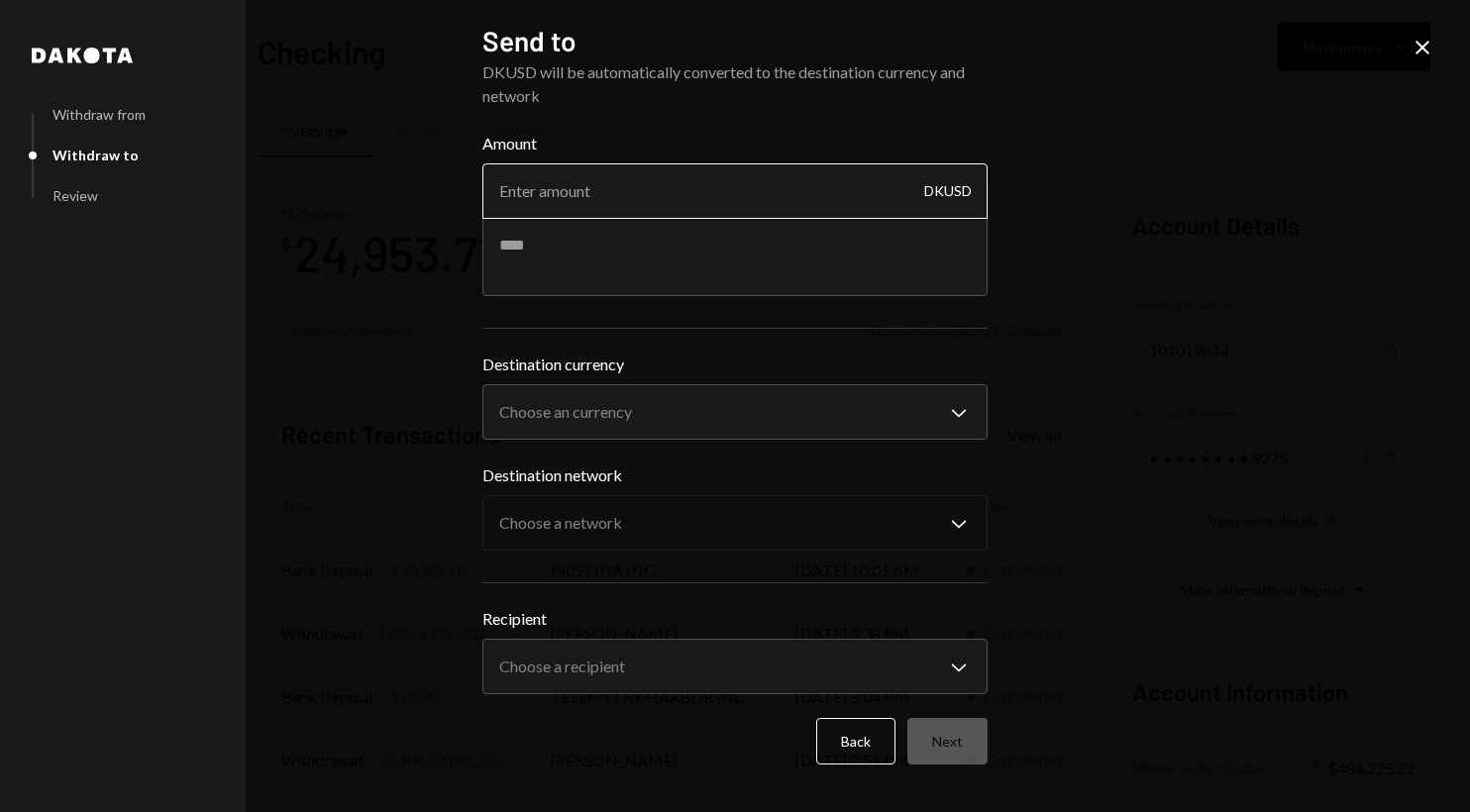 click on "Amount" at bounding box center [735, 191] 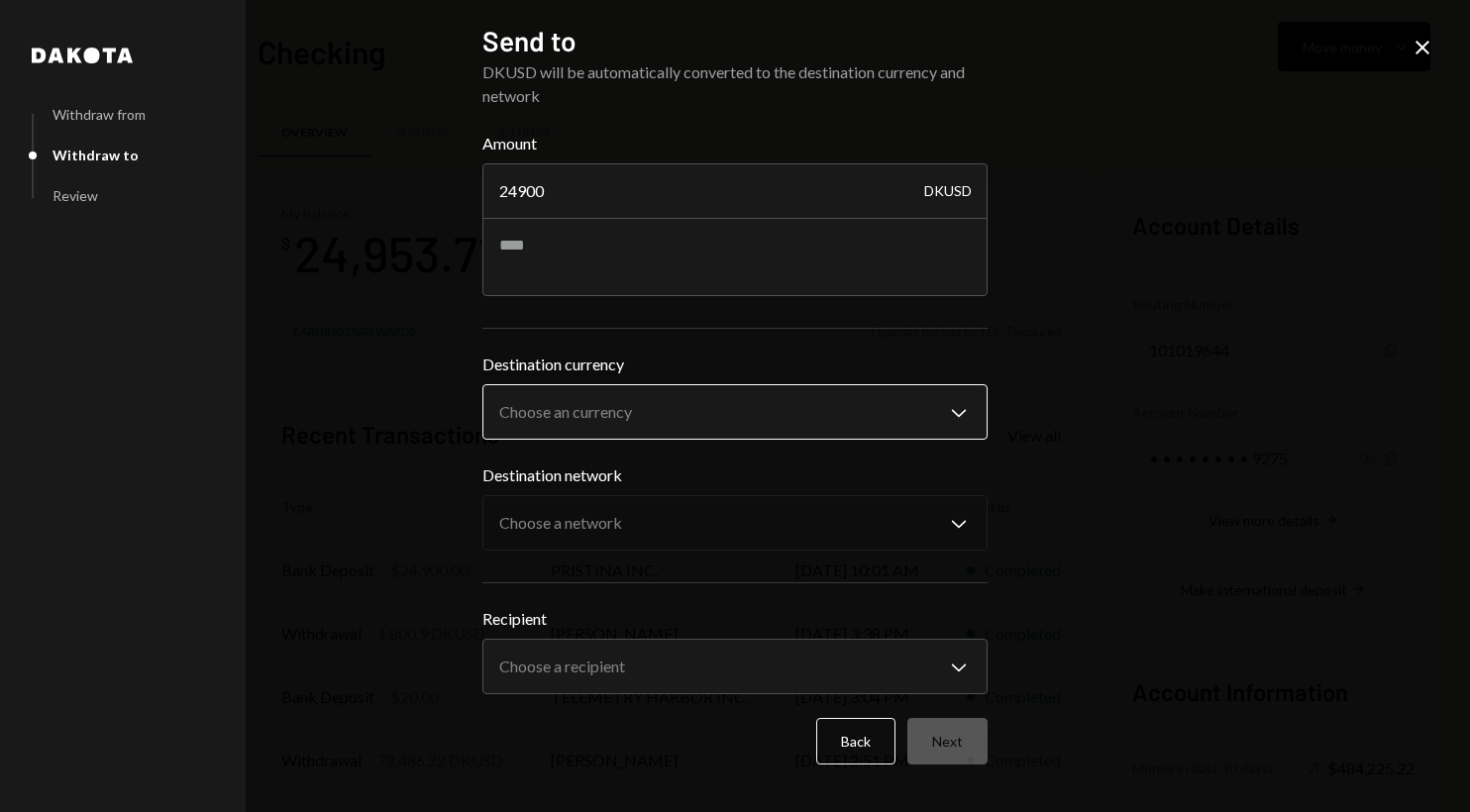 type on "24900" 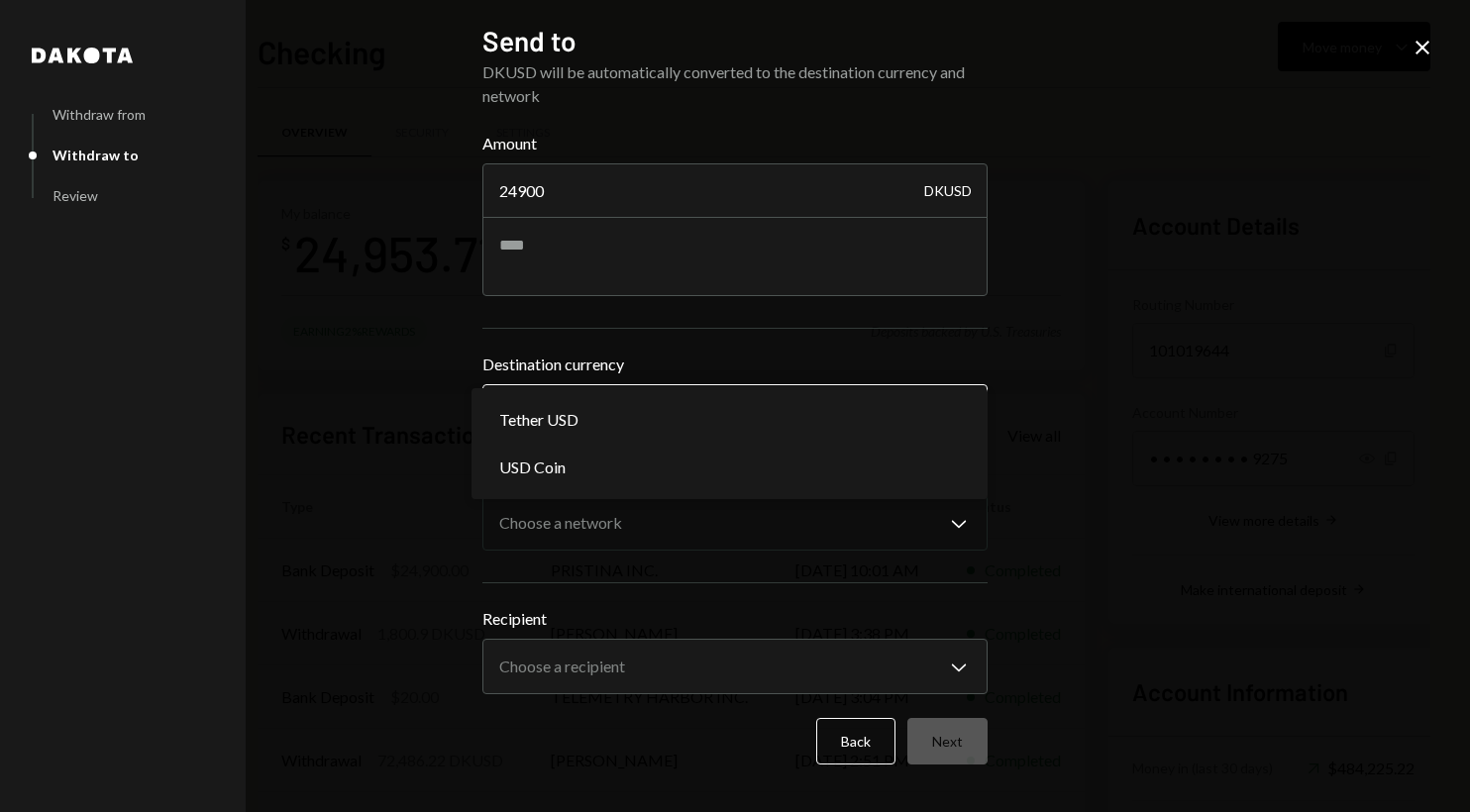 click on "I InterWiz Inc. Caret Down Home Home Inbox Inbox Activities Transactions Accounts Accounts Caret Down Checking $24,953.71 Savings $0.00 Treasury $0.00 Cards $0.00 Dollar Rewards User Recipients Team Team Checking Move money Caret Down Overview Security Settings My balance $ 24,953.71 Earning  2%  Rewards Deposits backed by U.S. Treasuries Recent Transactions View all Type Initiated By Initiated At Status Bank Deposit $24,900.00 PRISTINA INC. [DATE] 10:01 AM Completed Withdrawal 1,800.9  DKUSD [PERSON_NAME] [DATE] 3:38 PM Completed Bank Deposit $20.00 TELEMETRY HARBOR INC. [DATE] 3:04 PM Completed Withdrawal 72,486.22  DKUSD [PERSON_NAME] [DATE] 2:51 PM Completed Bank Deposit $1,800.00 TELEMETRY HARBOR INC. [DATE] 1:54 PM Completed Account Details Routing Number [FINANCIAL_ID] Copy Account Number • • • • • • • •  9275 Show Copy View more details Right Arrow Make international deposit Right Arrow Account Information Money in (last 30 days) Up Right Arrow $484,225.22 Money out (last 30 days) ***" at bounding box center [735, 406] 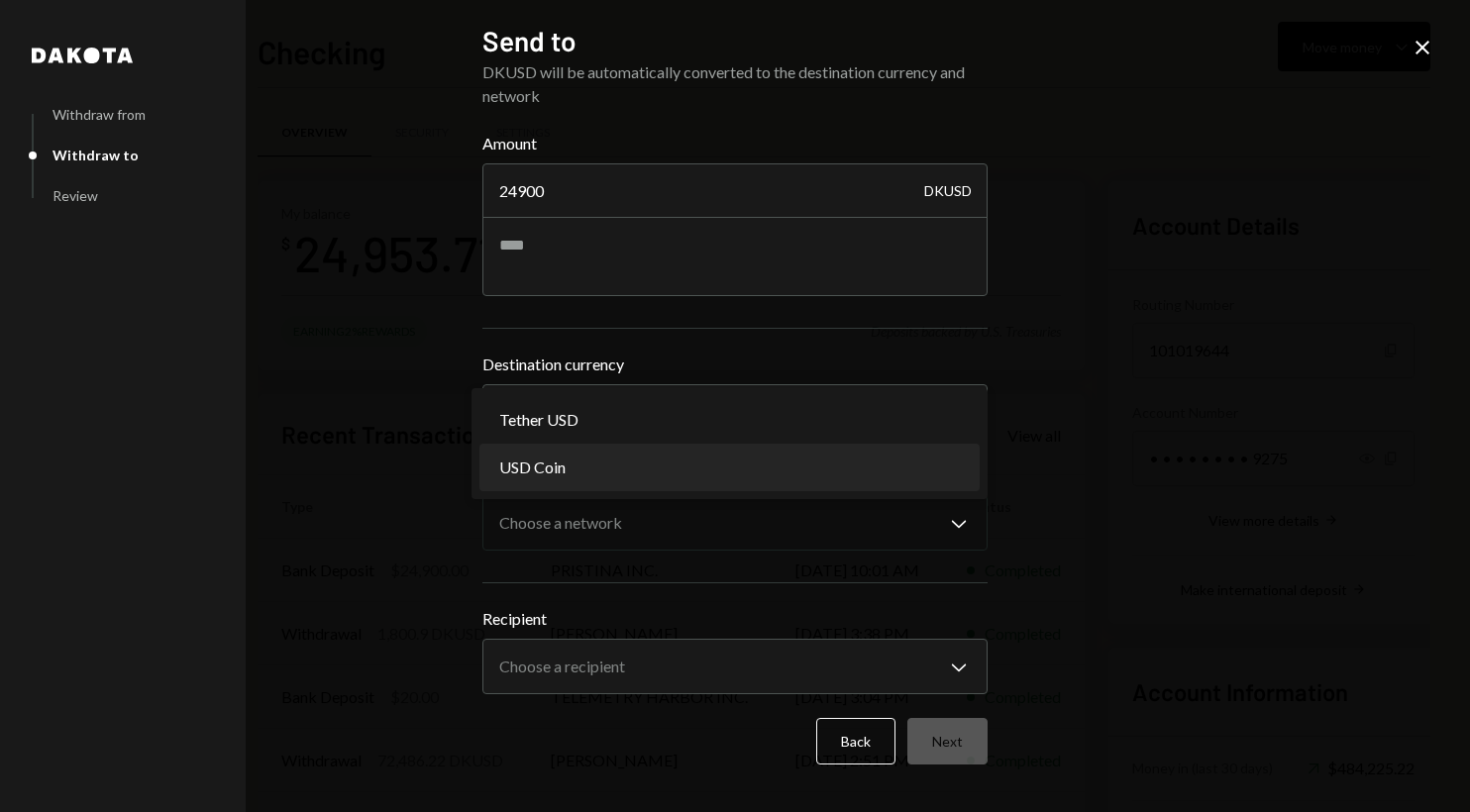 select on "****" 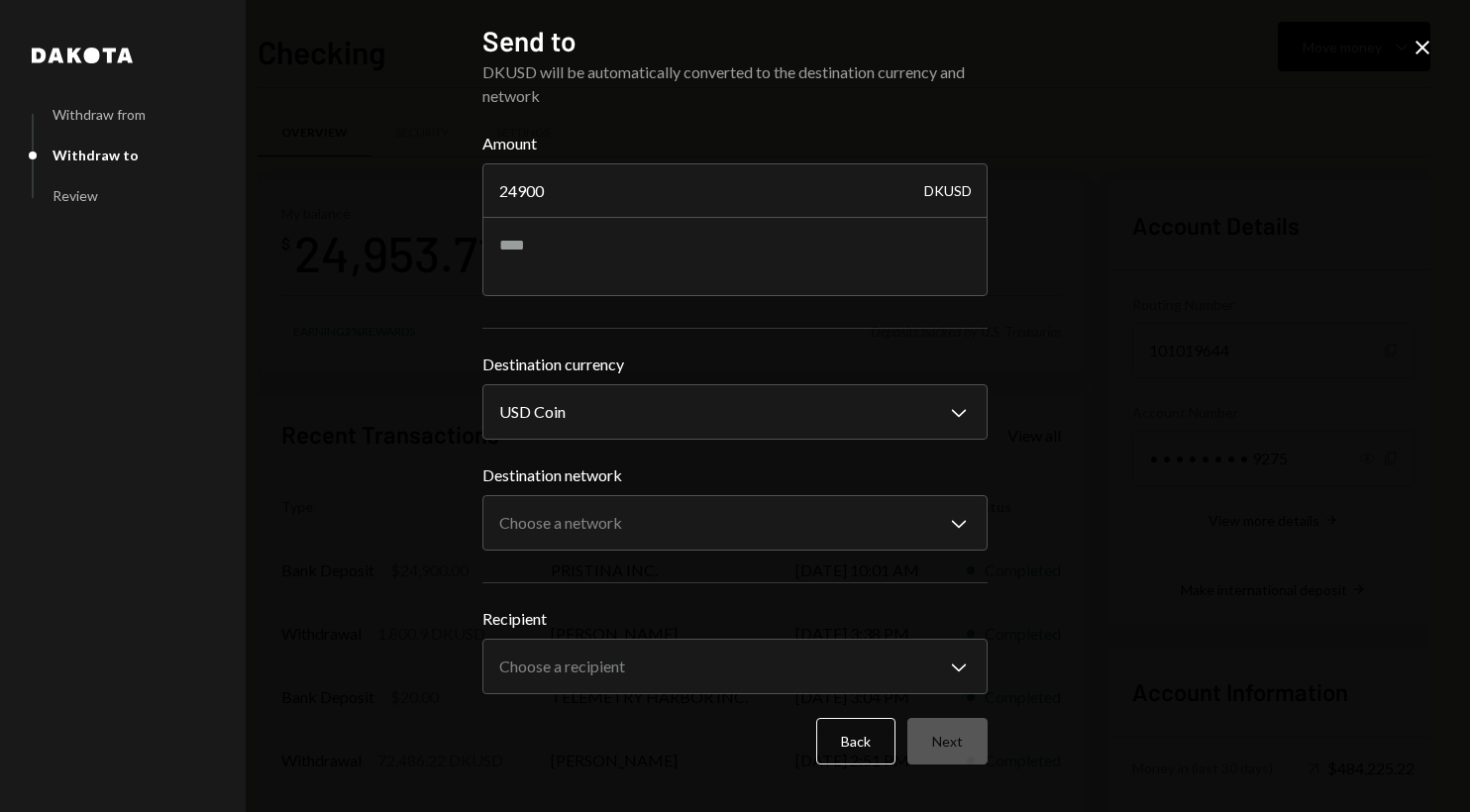 click on "I InterWiz Inc. Caret Down Home Home Inbox Inbox Activities Transactions Accounts Accounts Caret Down Checking $24,953.71 Savings $0.00 Treasury $0.00 Cards $0.00 Dollar Rewards User Recipients Team Team Checking Move money Caret Down Overview Security Settings My balance $ 24,953.71 Earning  2%  Rewards Deposits backed by U.S. Treasuries Recent Transactions View all Type Initiated By Initiated At Status Bank Deposit $24,900.00 PRISTINA INC. [DATE] 10:01 AM Completed Withdrawal 1,800.9  DKUSD [PERSON_NAME] [DATE] 3:38 PM Completed Bank Deposit $20.00 TELEMETRY HARBOR INC. [DATE] 3:04 PM Completed Withdrawal 72,486.22  DKUSD [PERSON_NAME] [DATE] 2:51 PM Completed Bank Deposit $1,800.00 TELEMETRY HARBOR INC. [DATE] 1:54 PM Completed Account Details Routing Number [FINANCIAL_ID] Copy Account Number • • • • • • • •  9275 Show Copy View more details Right Arrow Make international deposit Right Arrow Account Information Money in (last 30 days) Up Right Arrow $484,225.22 Money out (last 30 days) ***" at bounding box center [735, 406] 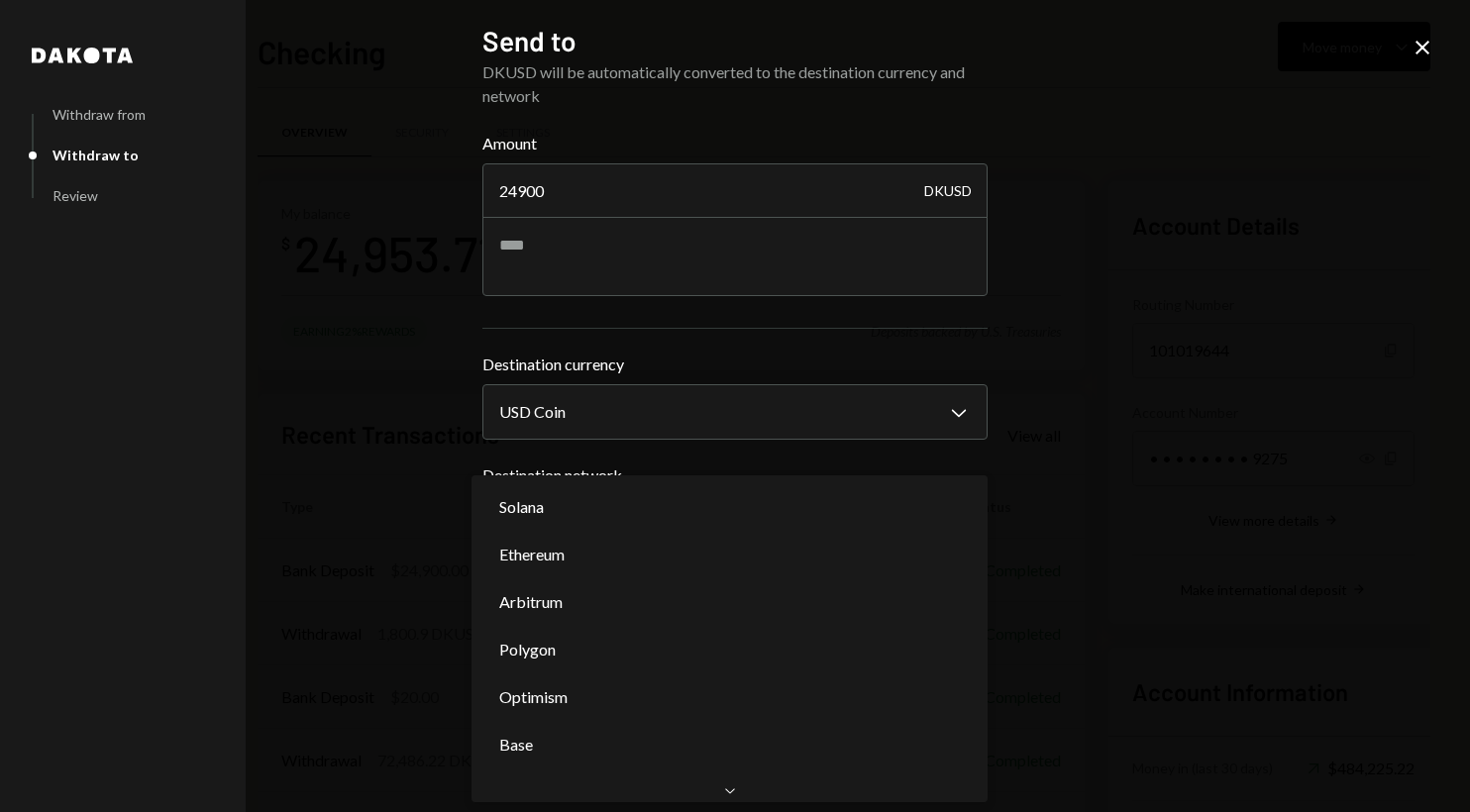 click on "I InterWiz Inc. Caret Down Home Home Inbox Inbox Activities Transactions Accounts Accounts Caret Down Checking $24,953.71 Savings $0.00 Treasury $0.00 Cards $0.00 Dollar Rewards User Recipients Team Team Checking Move money Caret Down Overview Security Settings My balance $ 24,953.71 Earning  2%  Rewards Deposits backed by U.S. Treasuries Recent Transactions View all Type Initiated By Initiated At Status Bank Deposit $24,900.00 PRISTINA INC. [DATE] 10:01 AM Completed Withdrawal 1,800.9  DKUSD [PERSON_NAME] [DATE] 3:38 PM Completed Bank Deposit $20.00 TELEMETRY HARBOR INC. [DATE] 3:04 PM Completed Withdrawal 72,486.22  DKUSD [PERSON_NAME] [DATE] 2:51 PM Completed Bank Deposit $1,800.00 TELEMETRY HARBOR INC. [DATE] 1:54 PM Completed Account Details Routing Number [FINANCIAL_ID] Copy Account Number • • • • • • • •  9275 Show Copy View more details Right Arrow Make international deposit Right Arrow Account Information Money in (last 30 days) Up Right Arrow $484,225.22 Money out (last 30 days) ***" at bounding box center [735, 406] 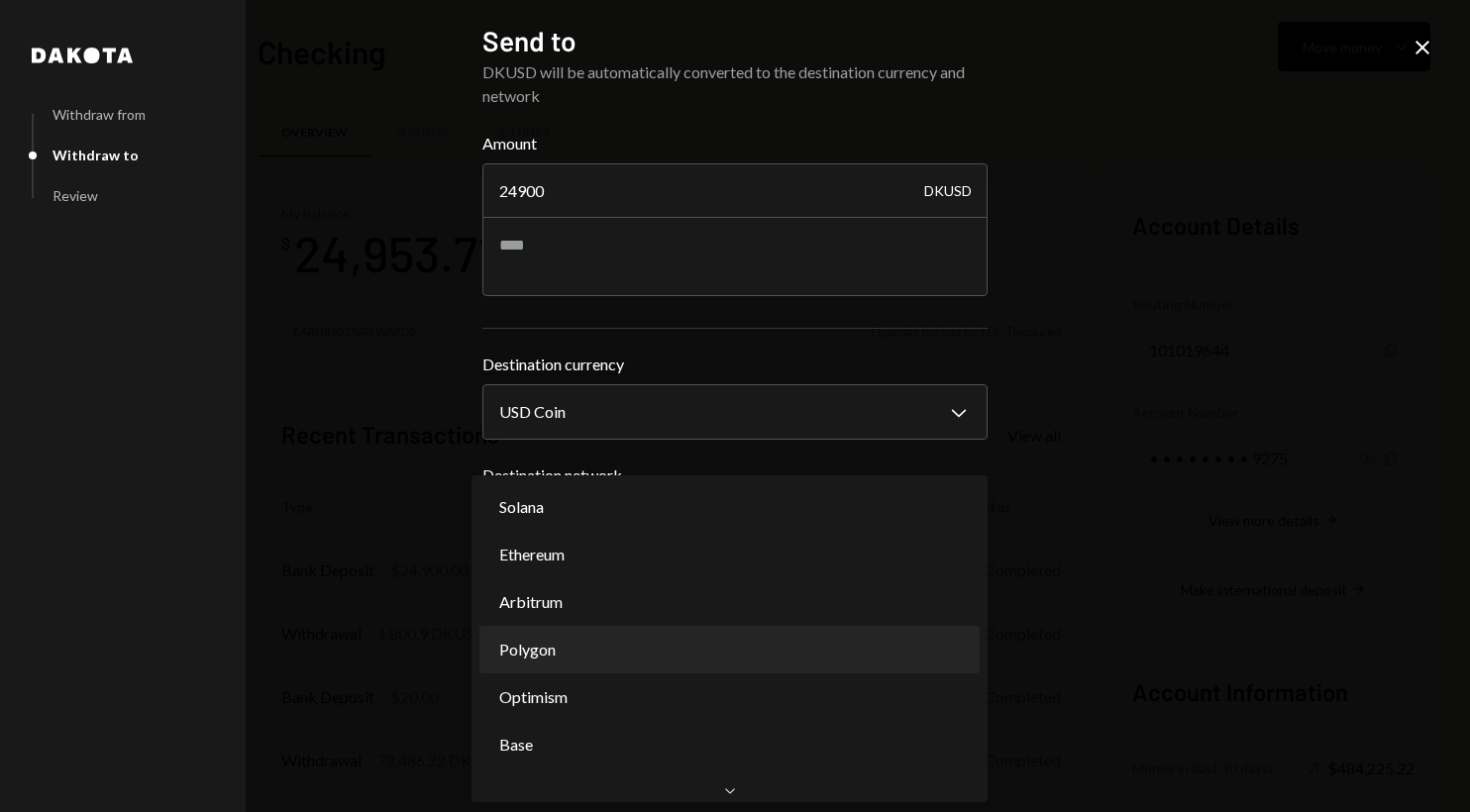 select on "**********" 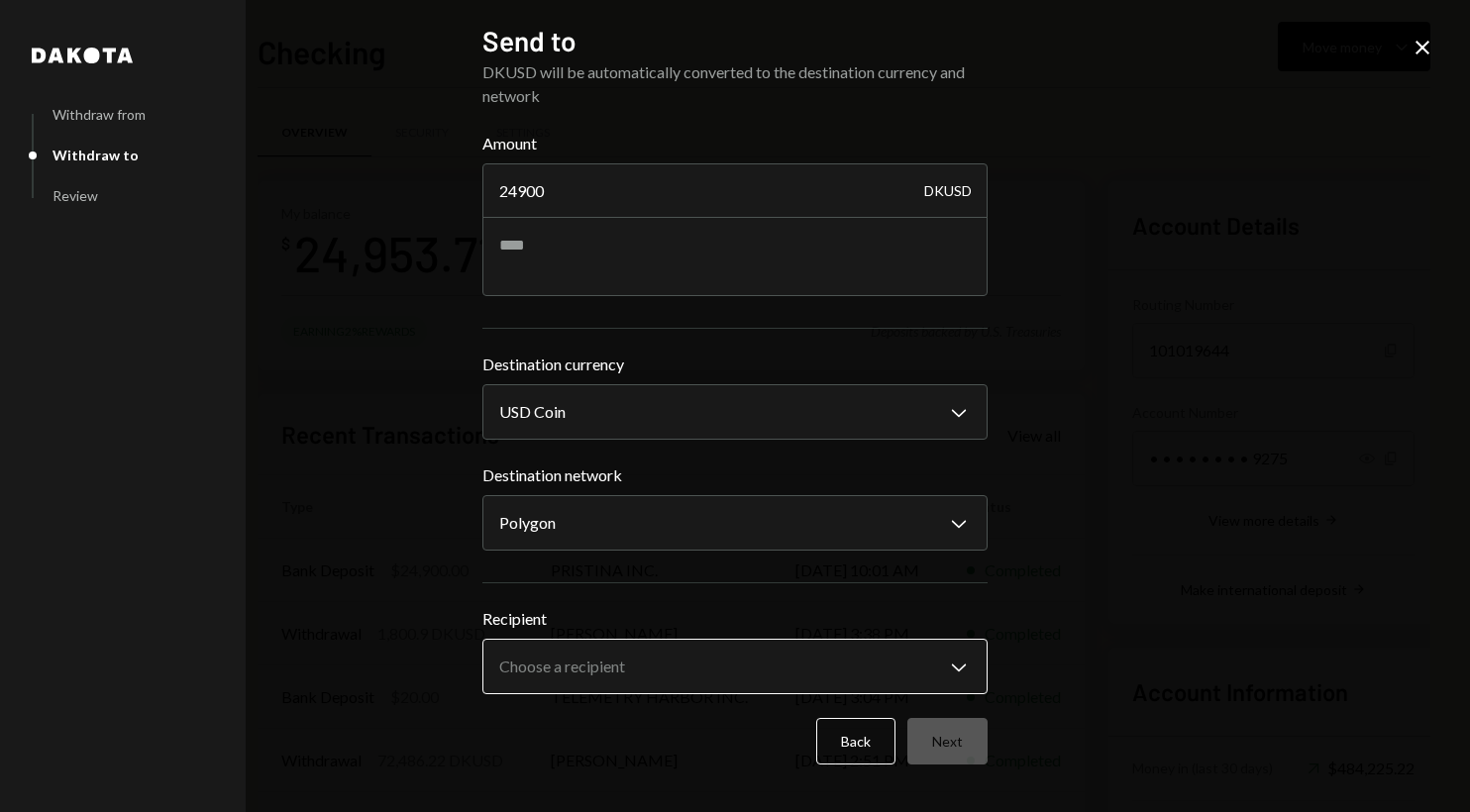 click on "I InterWiz Inc. Caret Down Home Home Inbox Inbox Activities Transactions Accounts Accounts Caret Down Checking $24,953.71 Savings $0.00 Treasury $0.00 Cards $0.00 Dollar Rewards User Recipients Team Team Checking Move money Caret Down Overview Security Settings My balance $ 24,953.71 Earning  2%  Rewards Deposits backed by U.S. Treasuries Recent Transactions View all Type Initiated By Initiated At Status Bank Deposit $24,900.00 PRISTINA INC. [DATE] 10:01 AM Completed Withdrawal 1,800.9  DKUSD [PERSON_NAME] [DATE] 3:38 PM Completed Bank Deposit $20.00 TELEMETRY HARBOR INC. [DATE] 3:04 PM Completed Withdrawal 72,486.22  DKUSD [PERSON_NAME] [DATE] 2:51 PM Completed Bank Deposit $1,800.00 TELEMETRY HARBOR INC. [DATE] 1:54 PM Completed Account Details Routing Number [FINANCIAL_ID] Copy Account Number • • • • • • • •  9275 Show Copy View more details Right Arrow Make international deposit Right Arrow Account Information Money in (last 30 days) Up Right Arrow $484,225.22 Money out (last 30 days) ***" at bounding box center [735, 406] 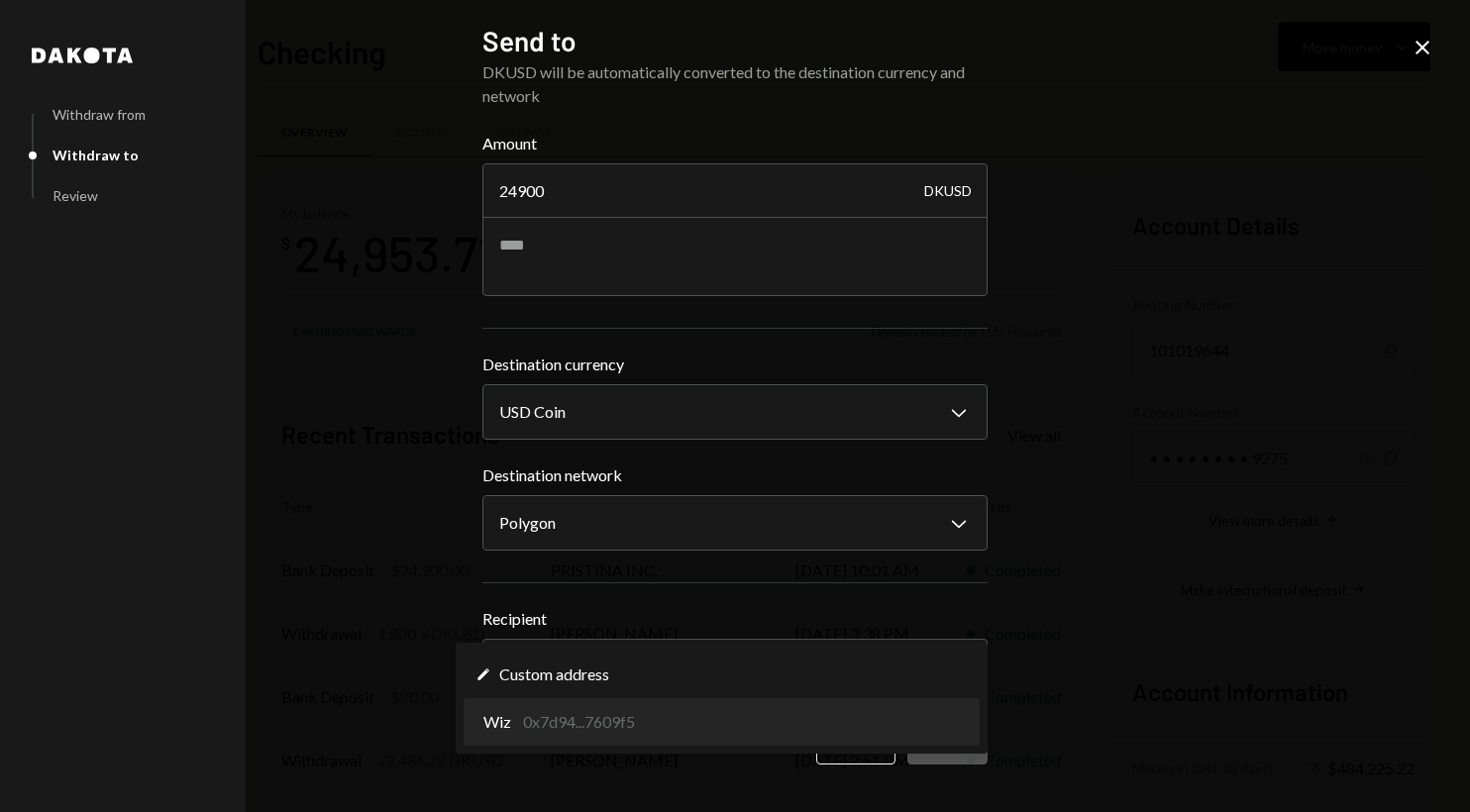 select on "**********" 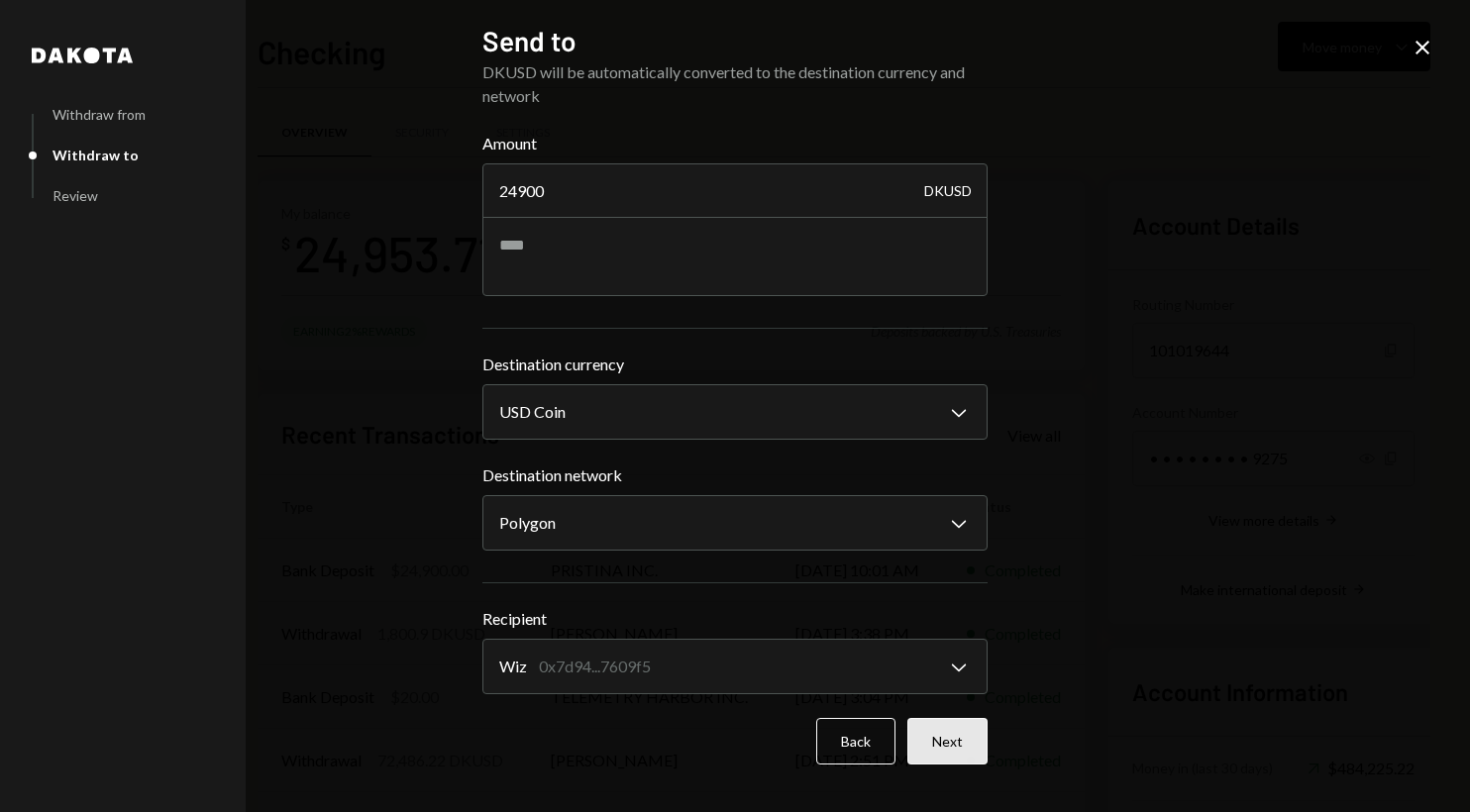 click on "Next" at bounding box center (947, 741) 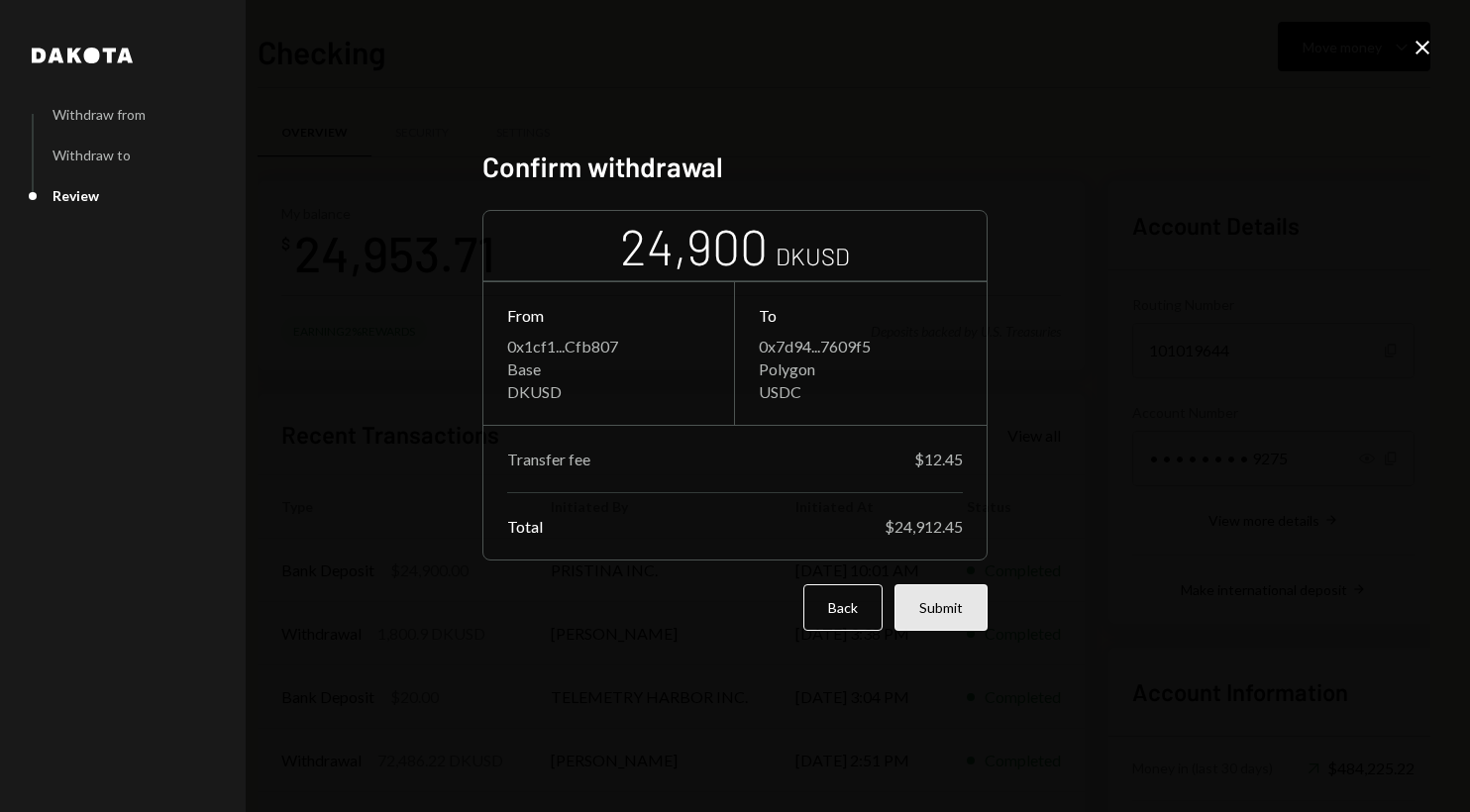click on "Submit" at bounding box center [941, 607] 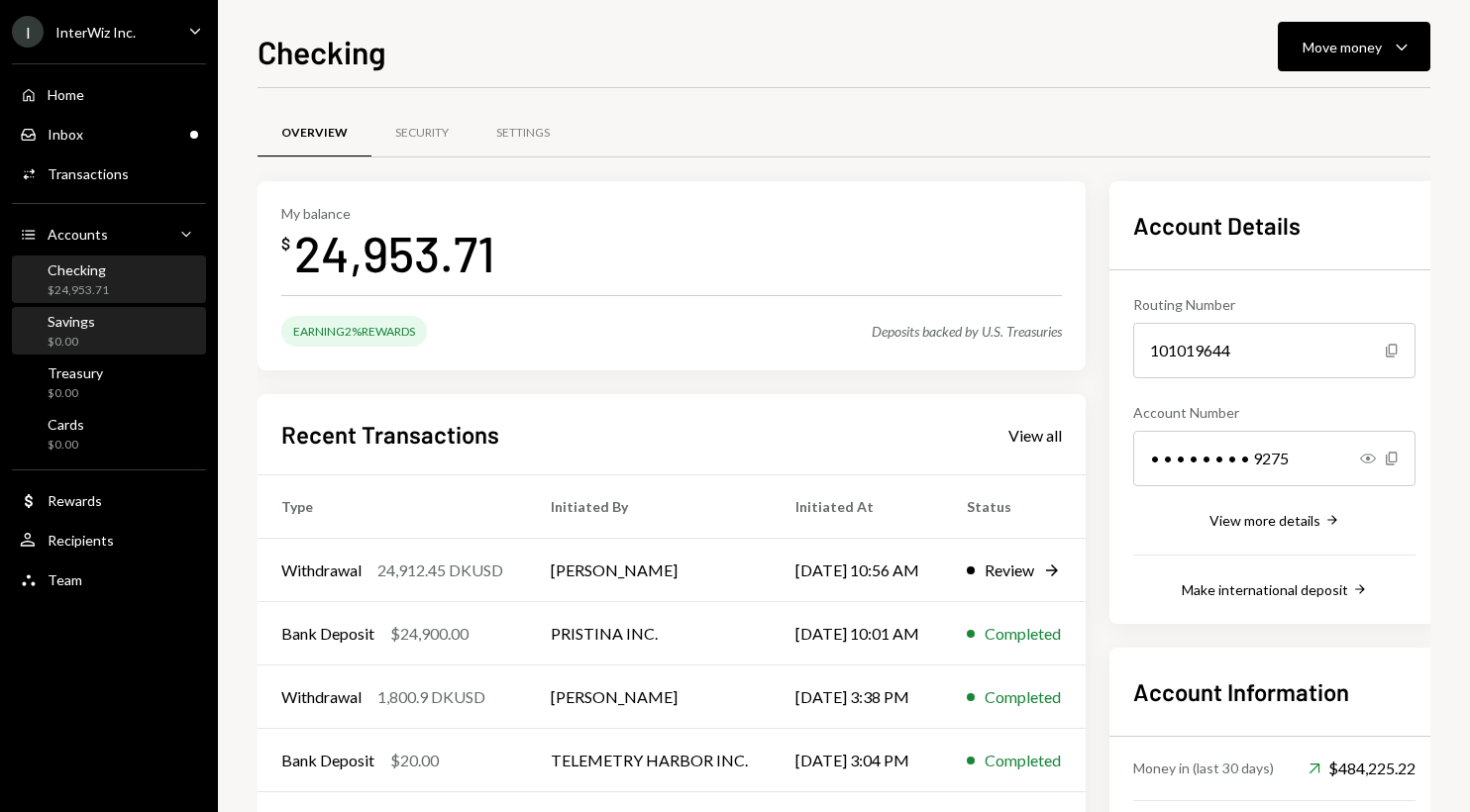click on "Savings $0.00" at bounding box center [109, 332] 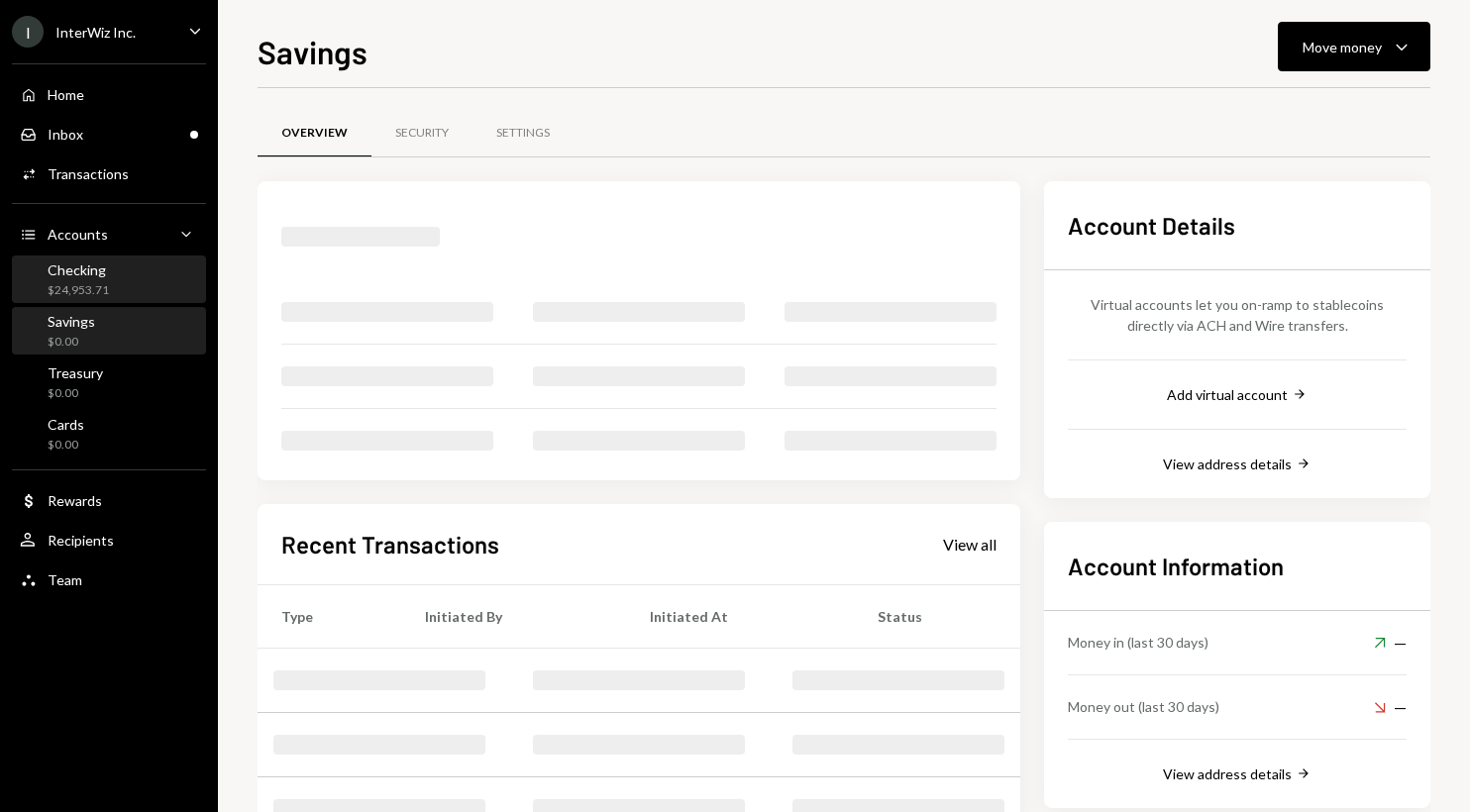 drag, startPoint x: 118, startPoint y: 298, endPoint x: 146, endPoint y: 274, distance: 36.878178 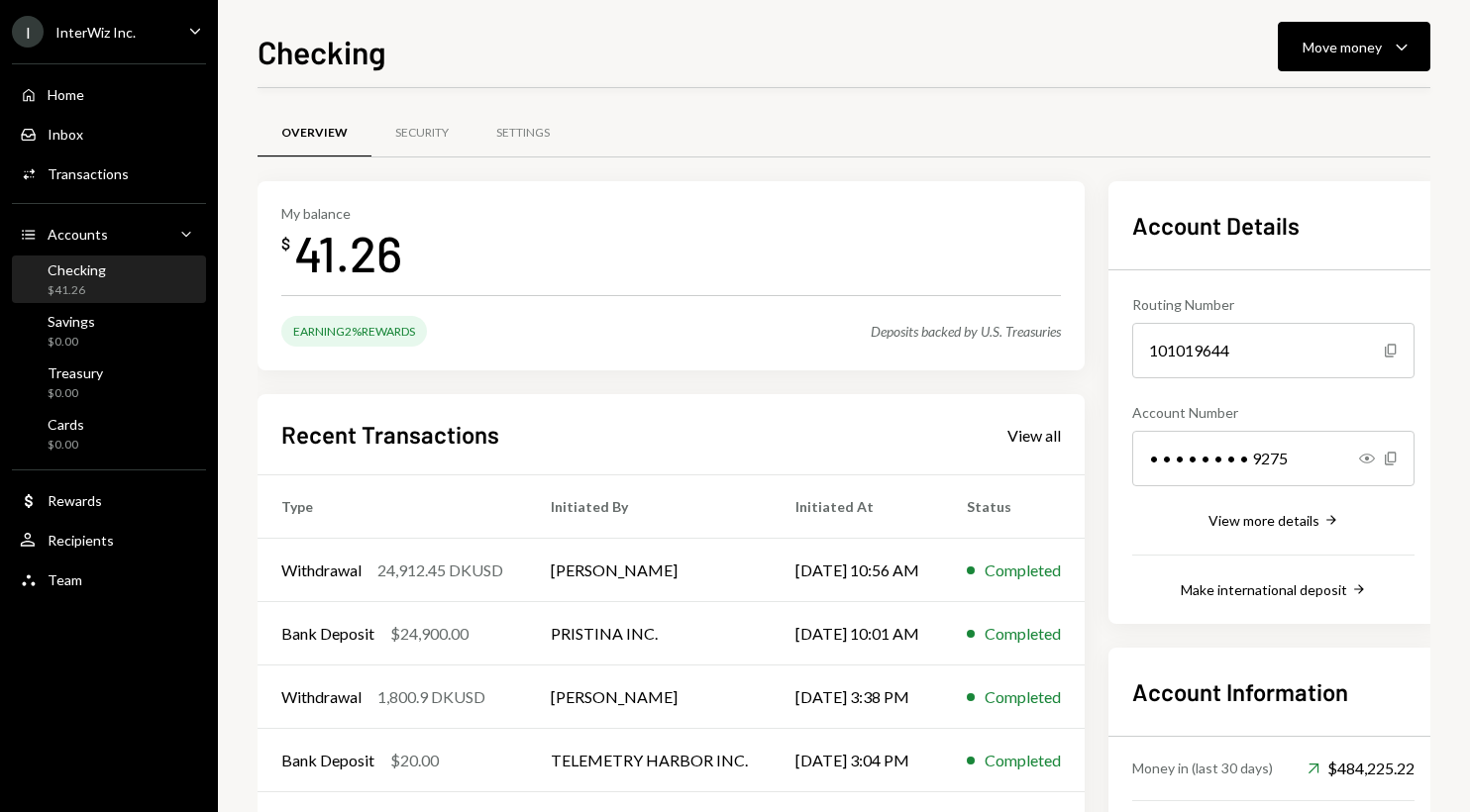 scroll, scrollTop: 0, scrollLeft: 0, axis: both 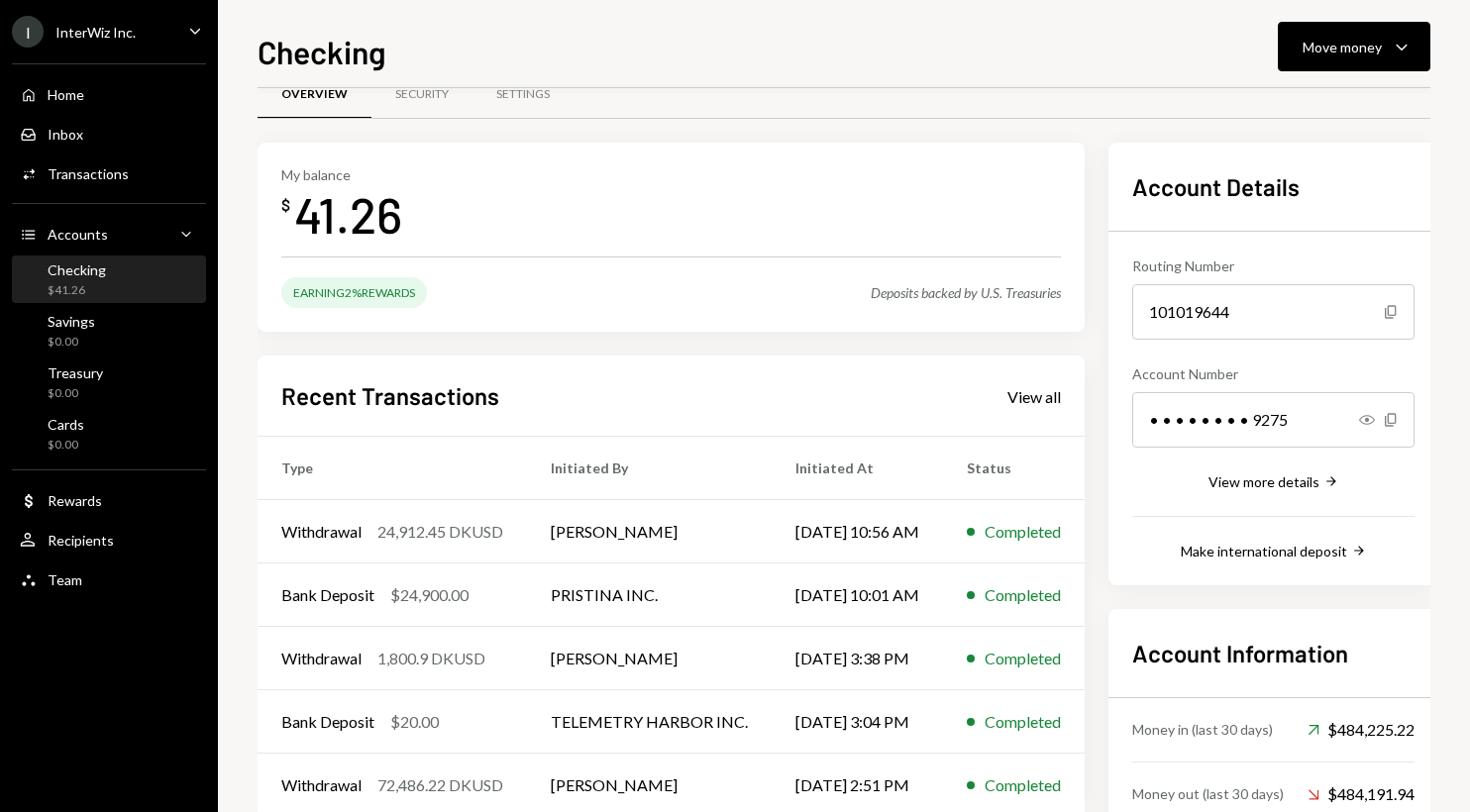 click on "InterWiz Inc." at bounding box center (95, 32) 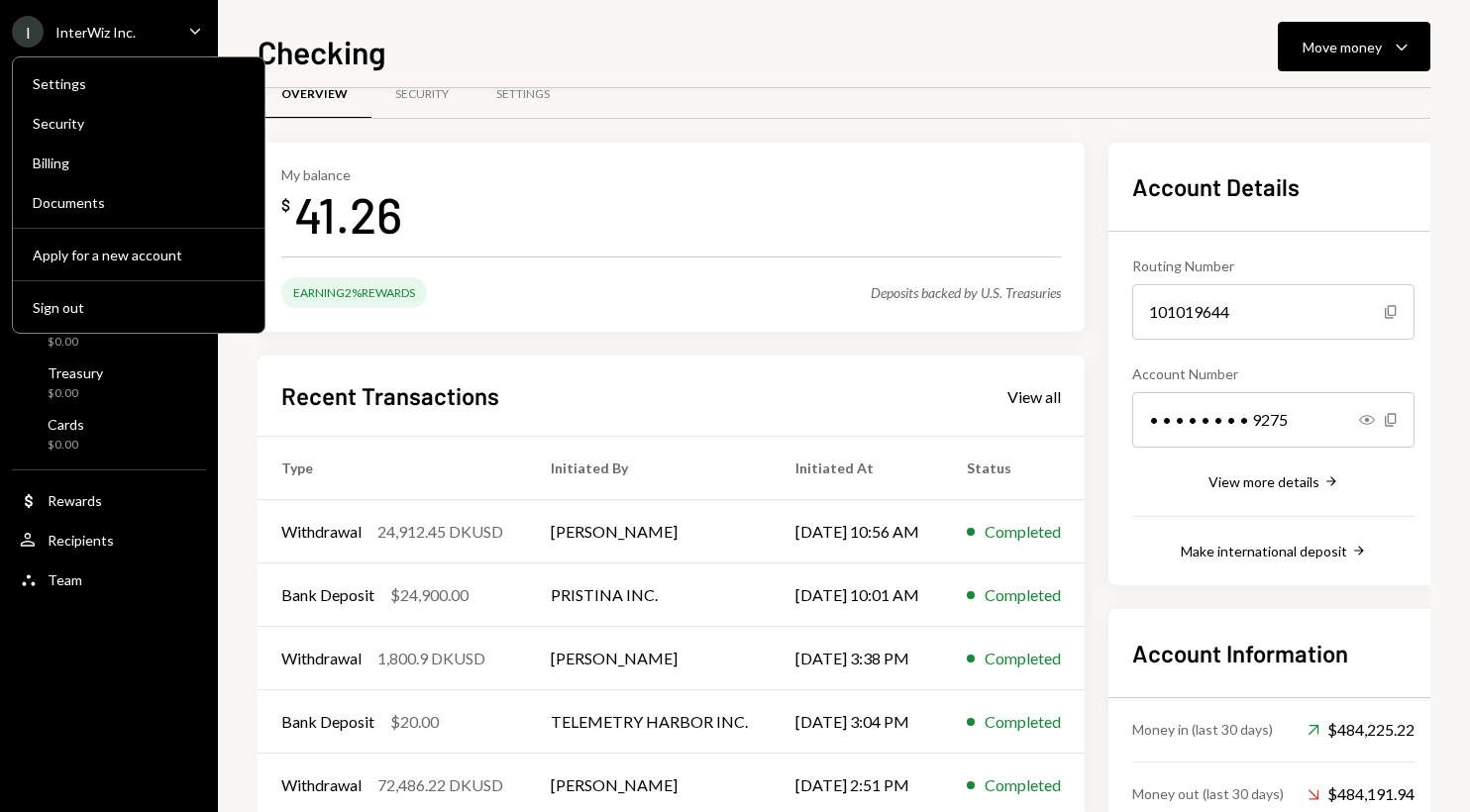 click on "My balance $ 41.26" at bounding box center (671, 206) 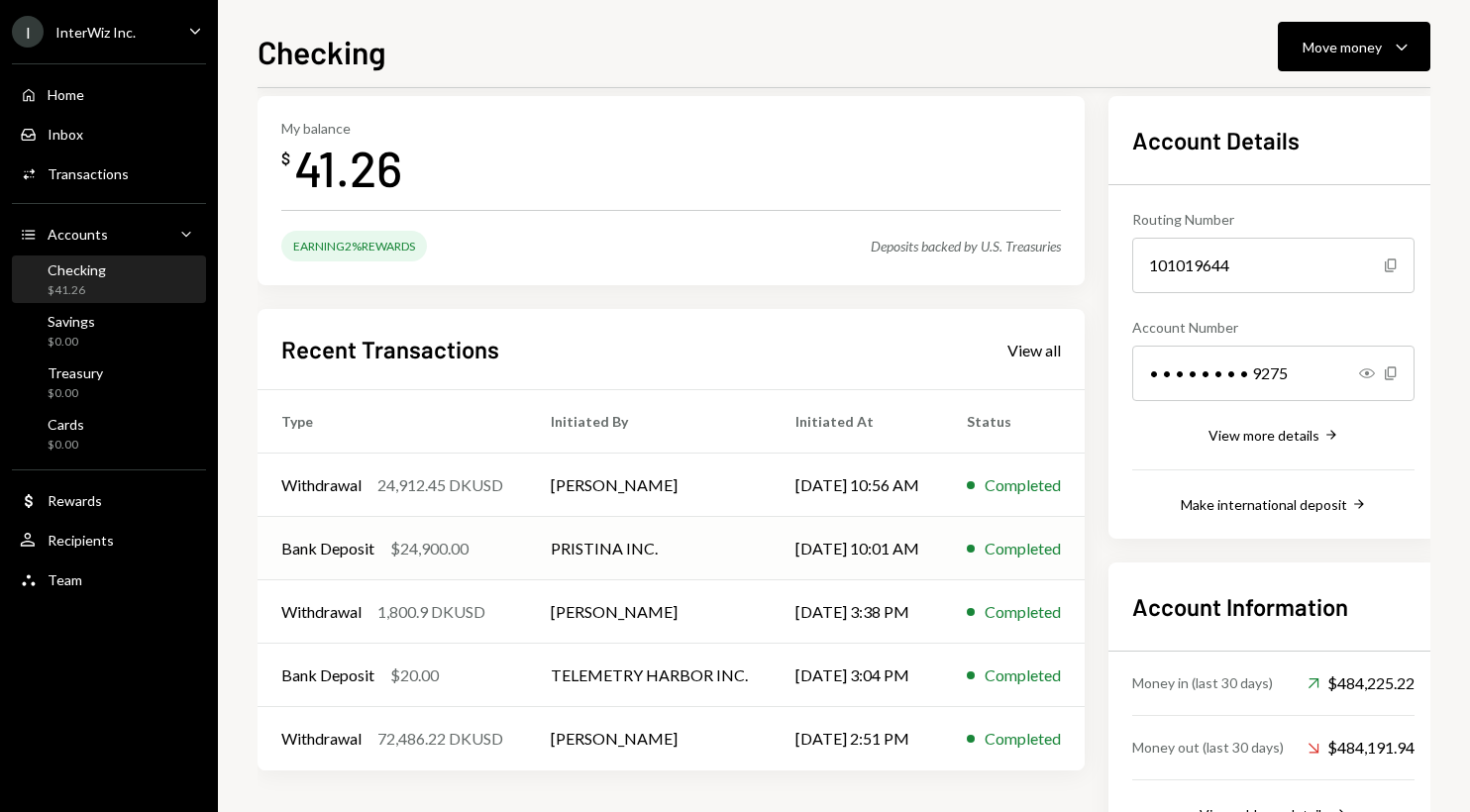 scroll, scrollTop: 87, scrollLeft: 0, axis: vertical 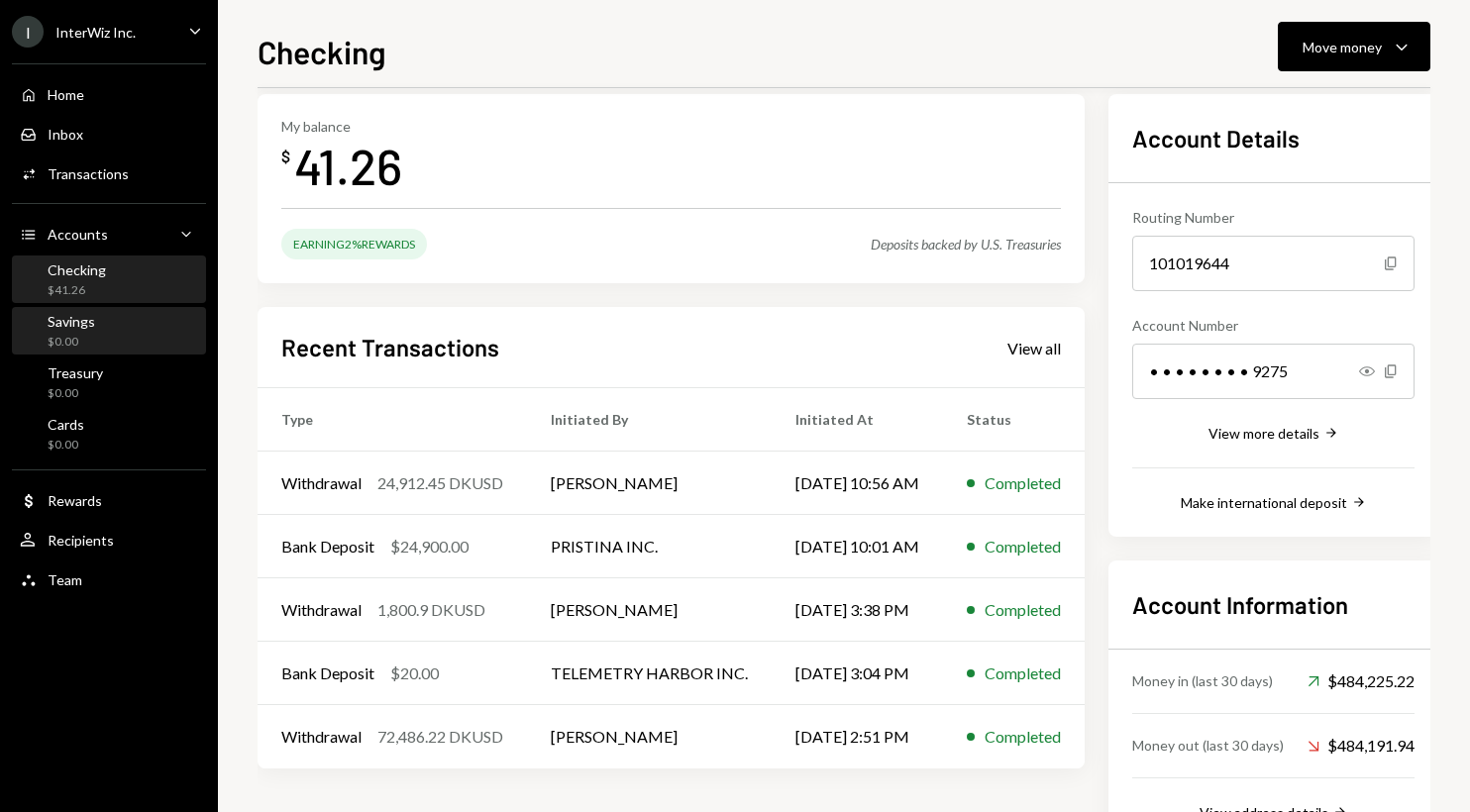 click on "Savings $0.00" at bounding box center (109, 332) 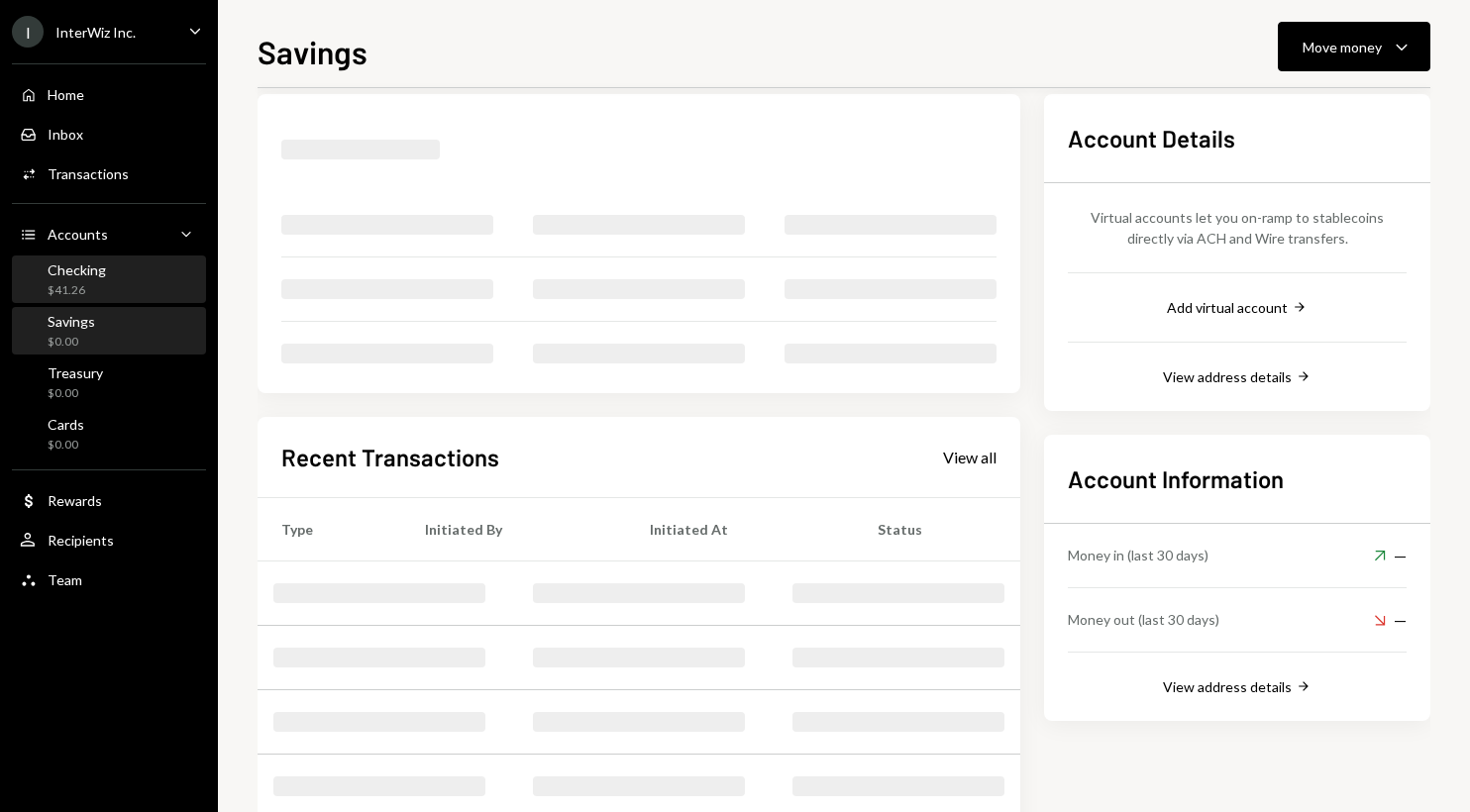 click on "Checking $41.26" at bounding box center (109, 280) 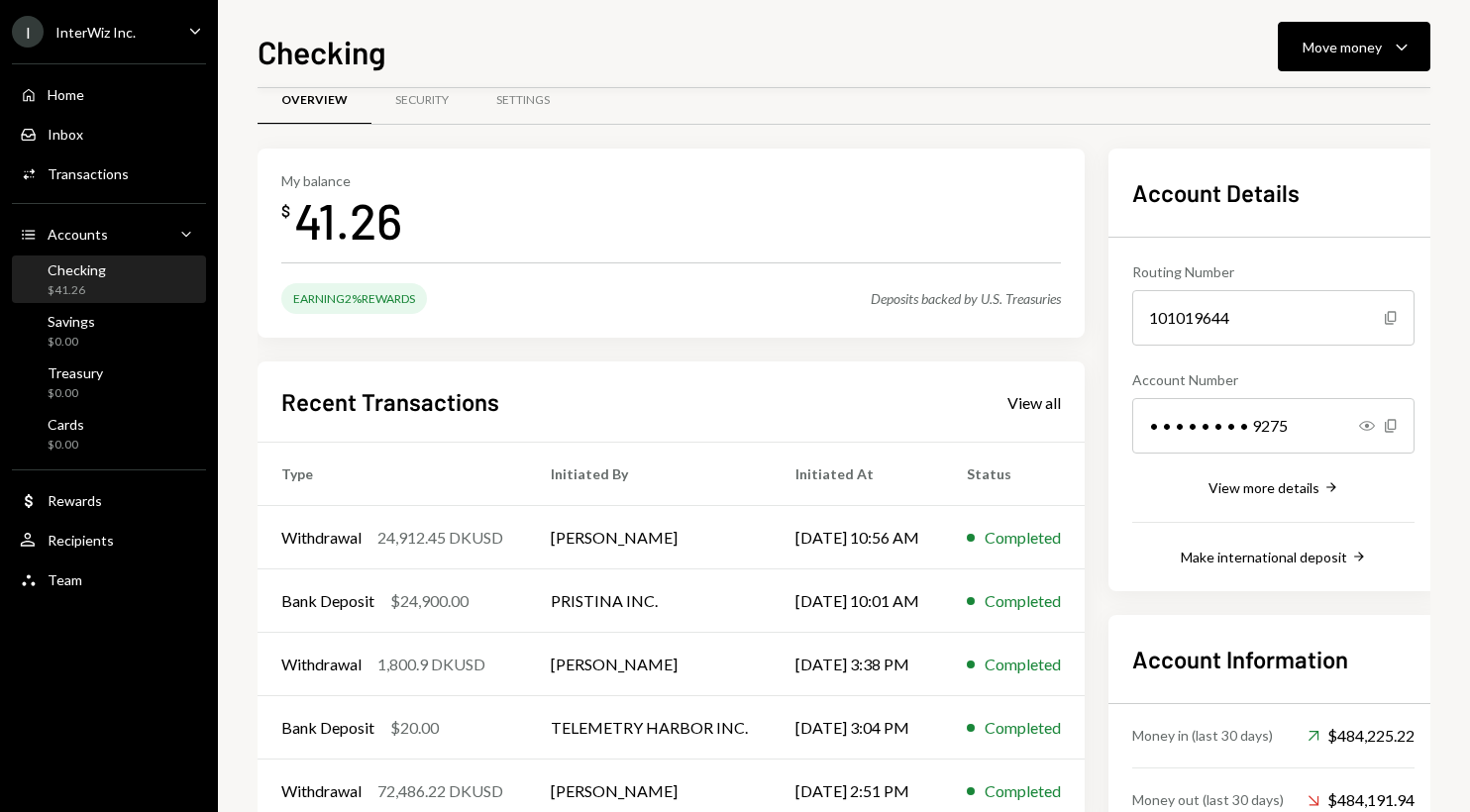 scroll, scrollTop: 0, scrollLeft: 0, axis: both 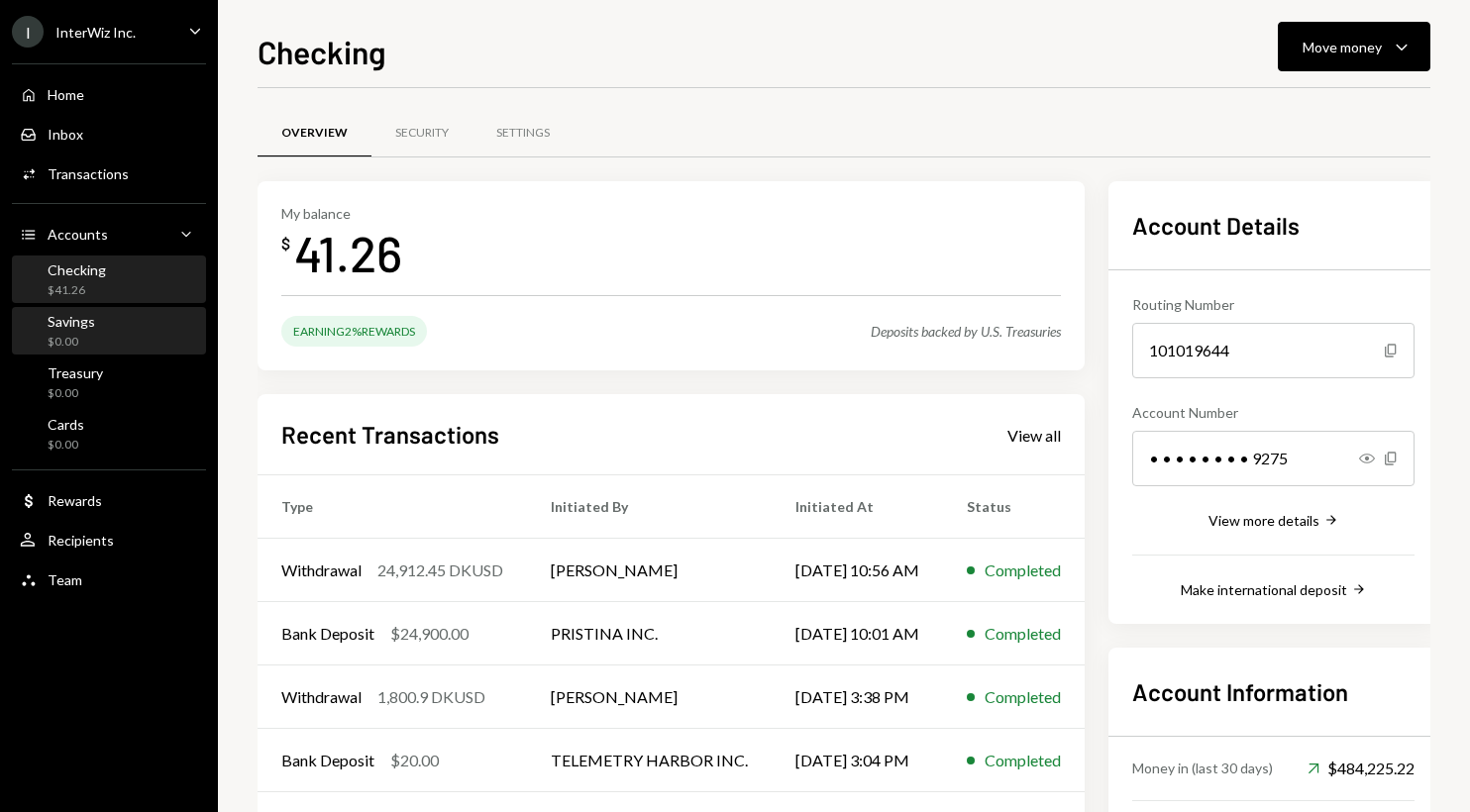 click on "Savings $0.00" at bounding box center [109, 332] 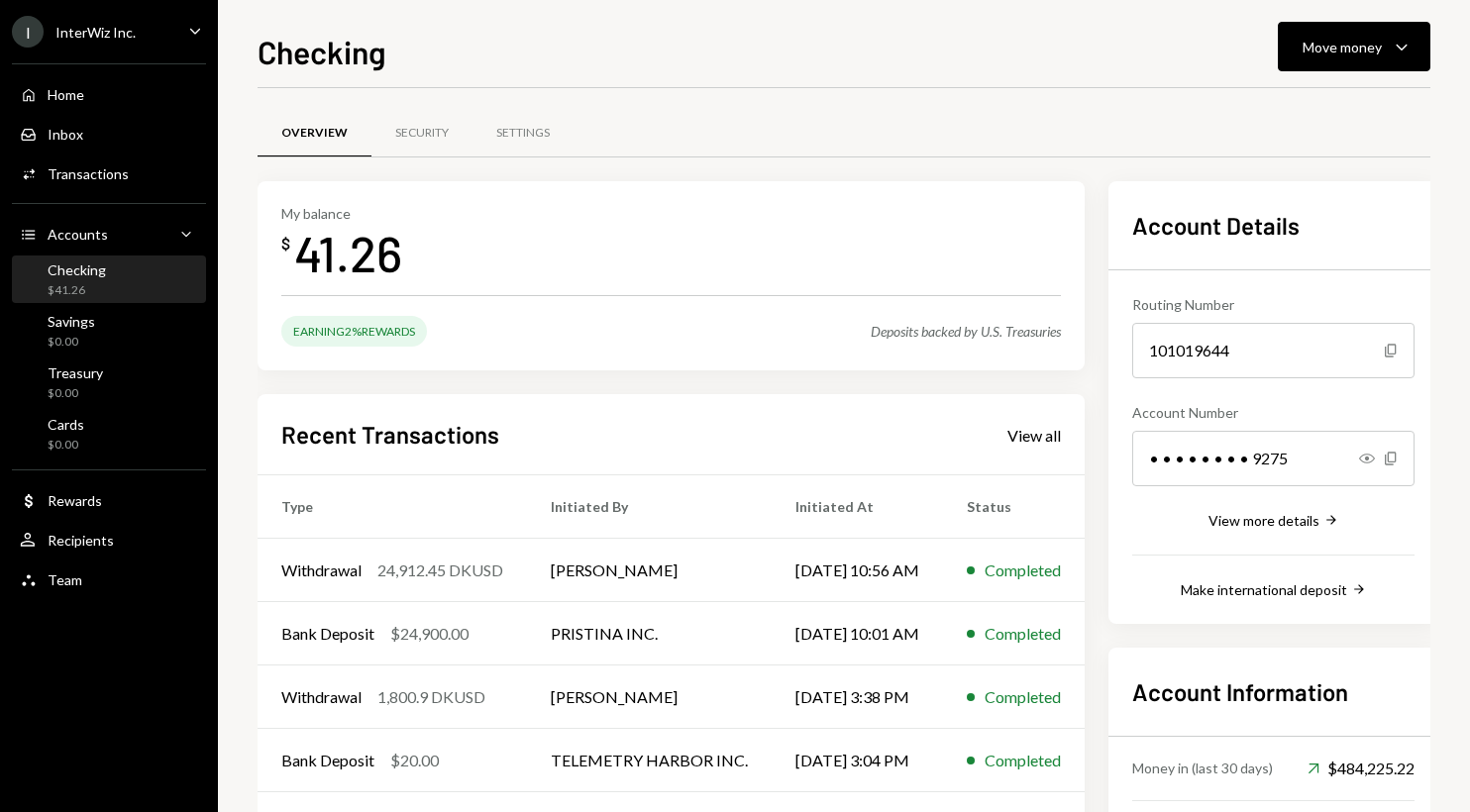 click on "Checking $41.26" at bounding box center (109, 280) 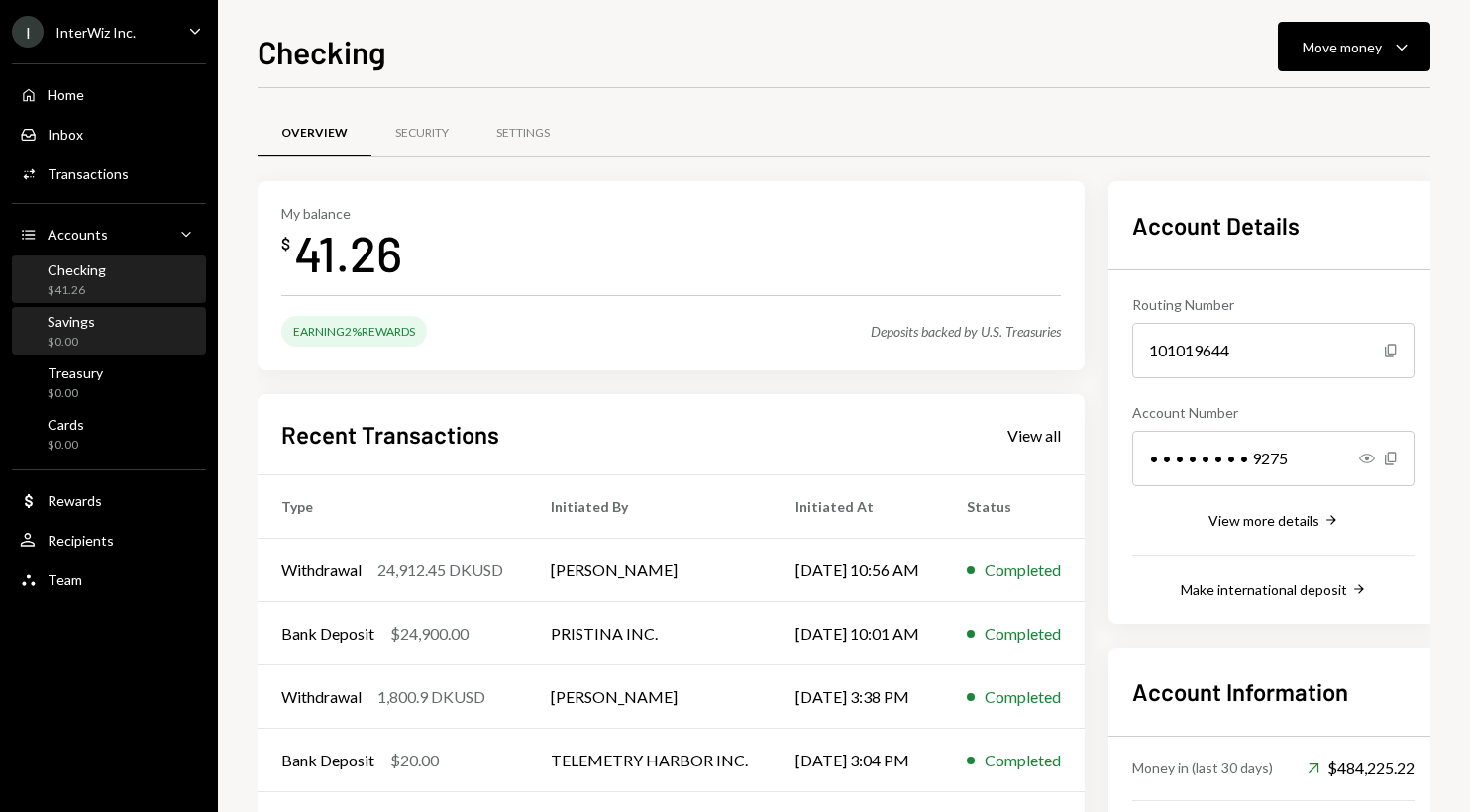 click on "Savings $0.00" at bounding box center [109, 332] 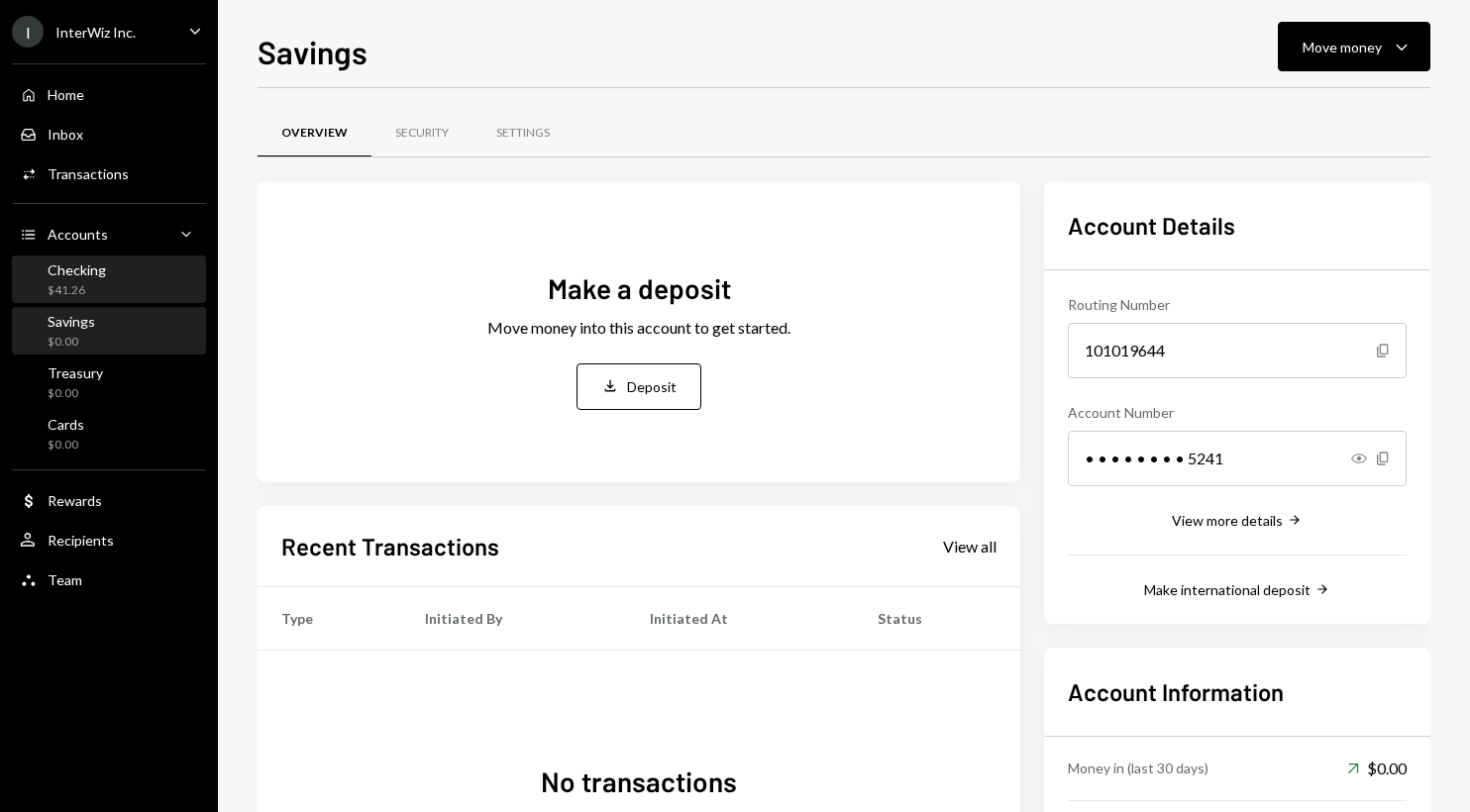 click on "Checking $41.26" at bounding box center [109, 280] 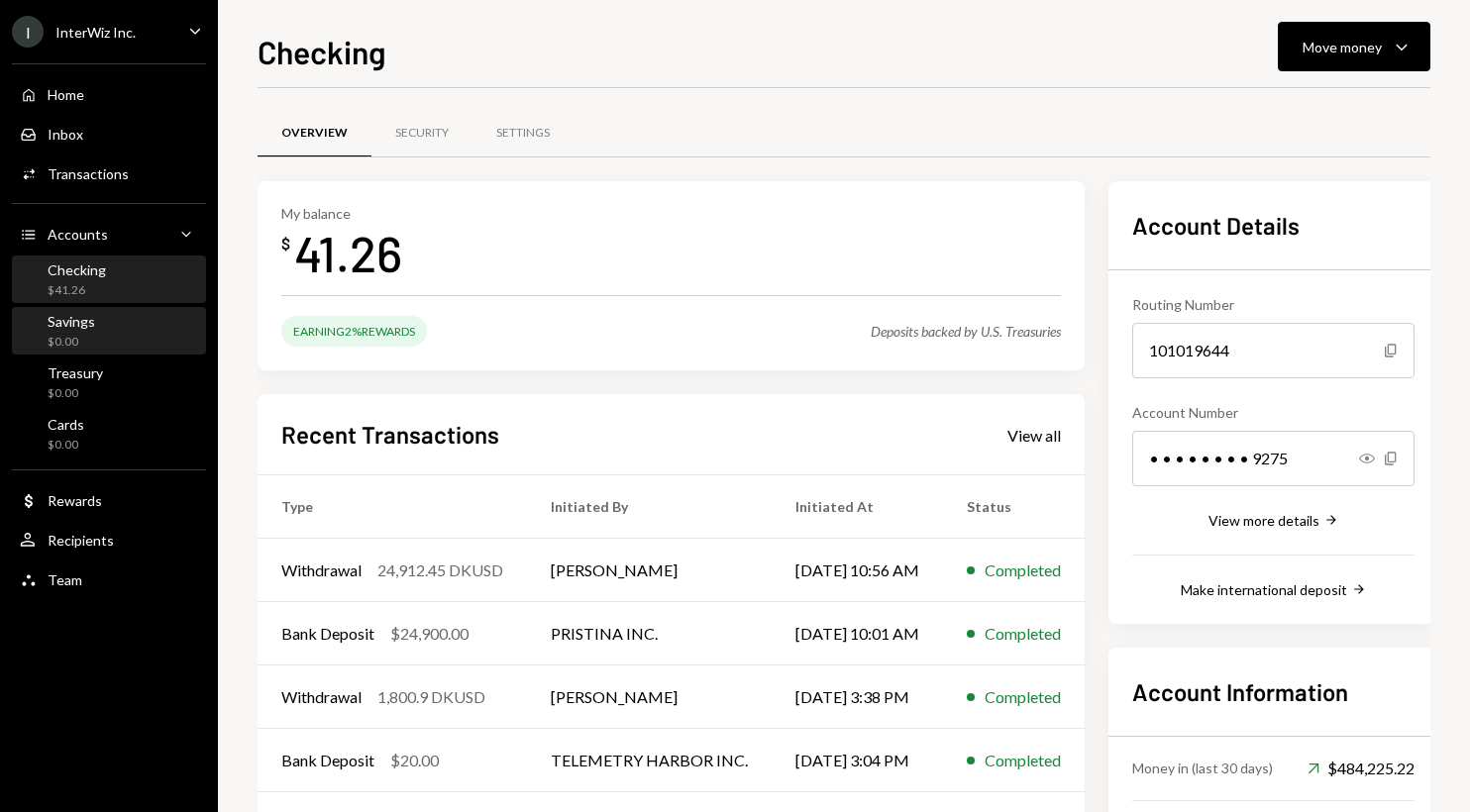 click on "Savings $0.00" at bounding box center [109, 332] 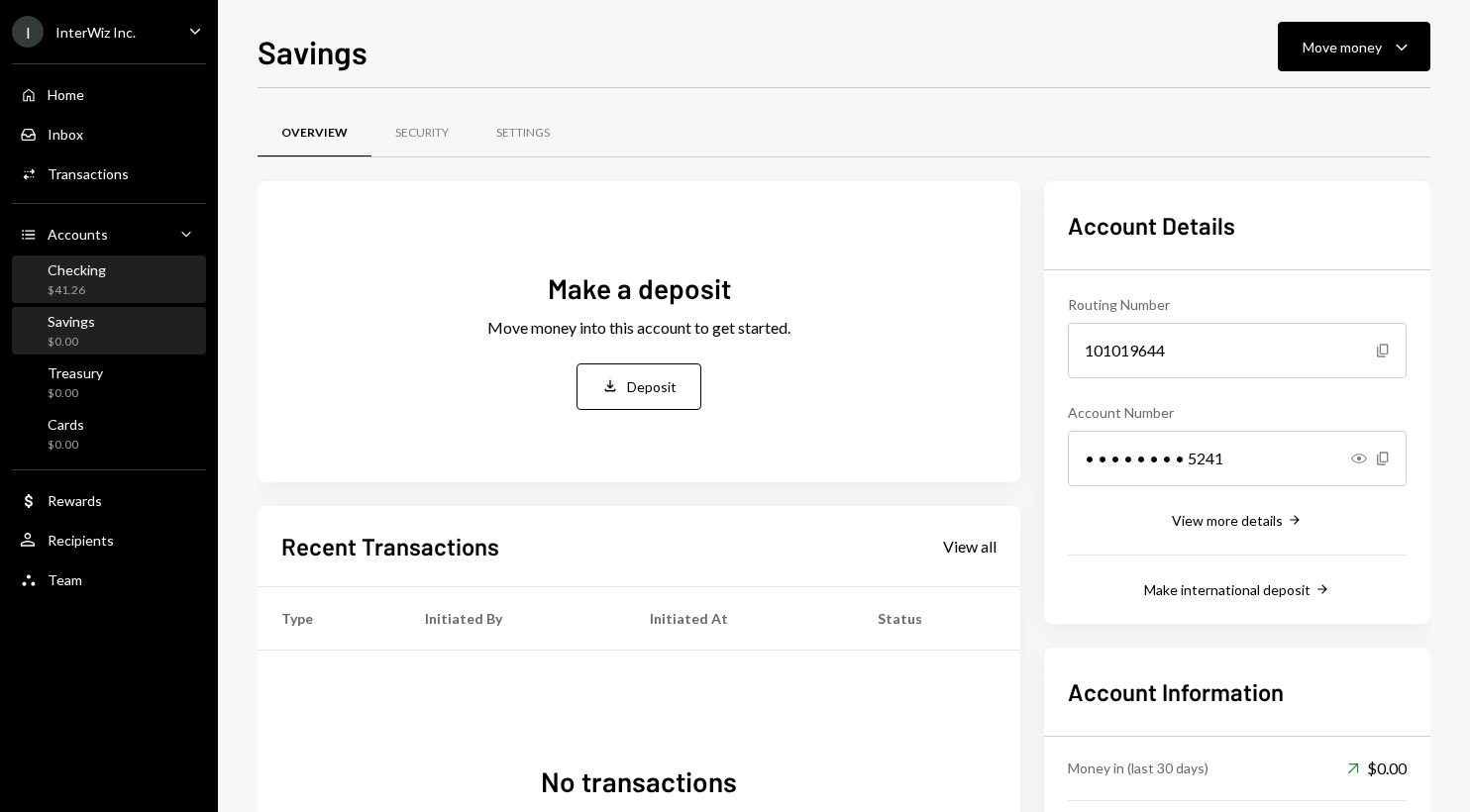 click on "Checking $41.26" at bounding box center [109, 280] 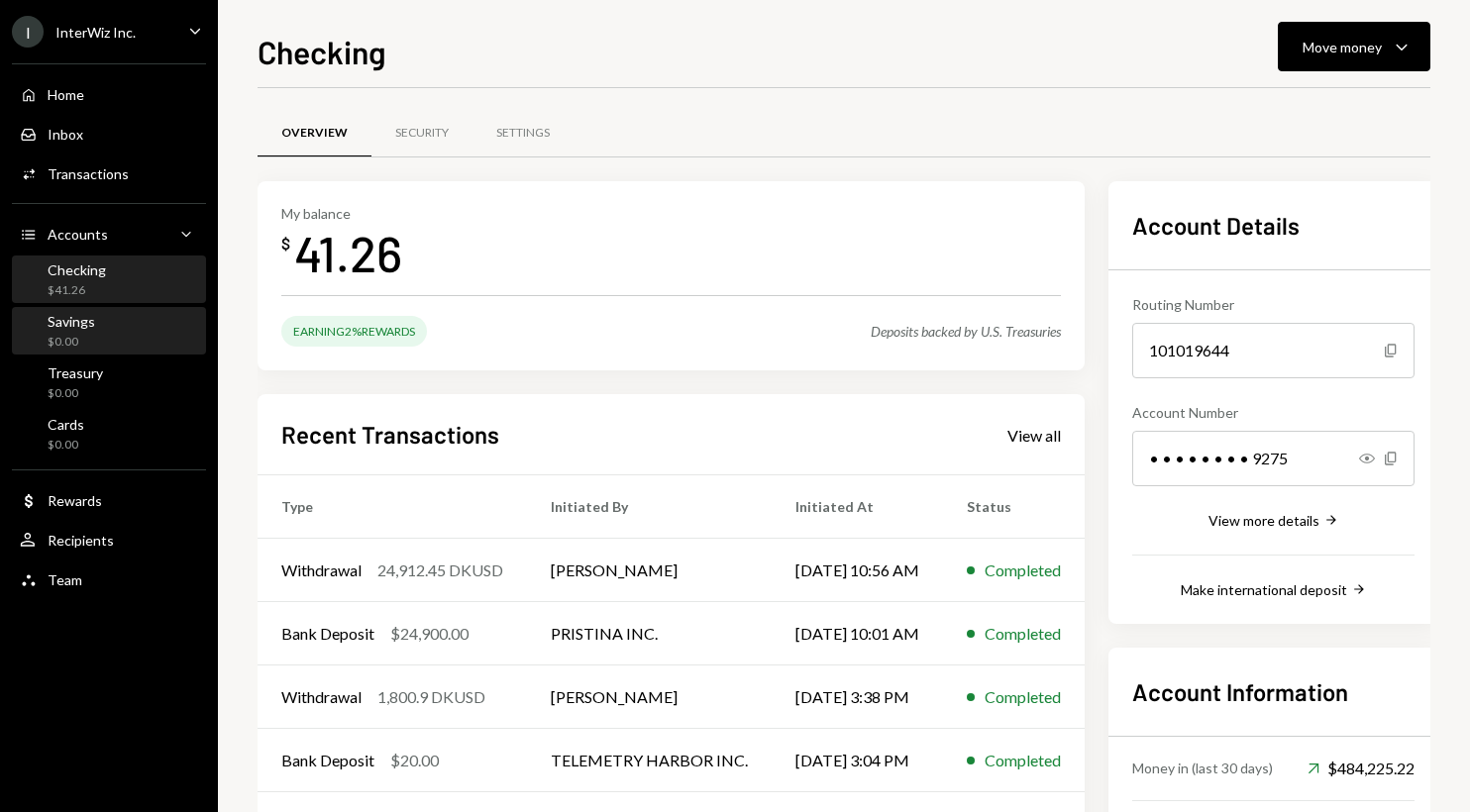 click on "Savings $0.00" at bounding box center [109, 332] 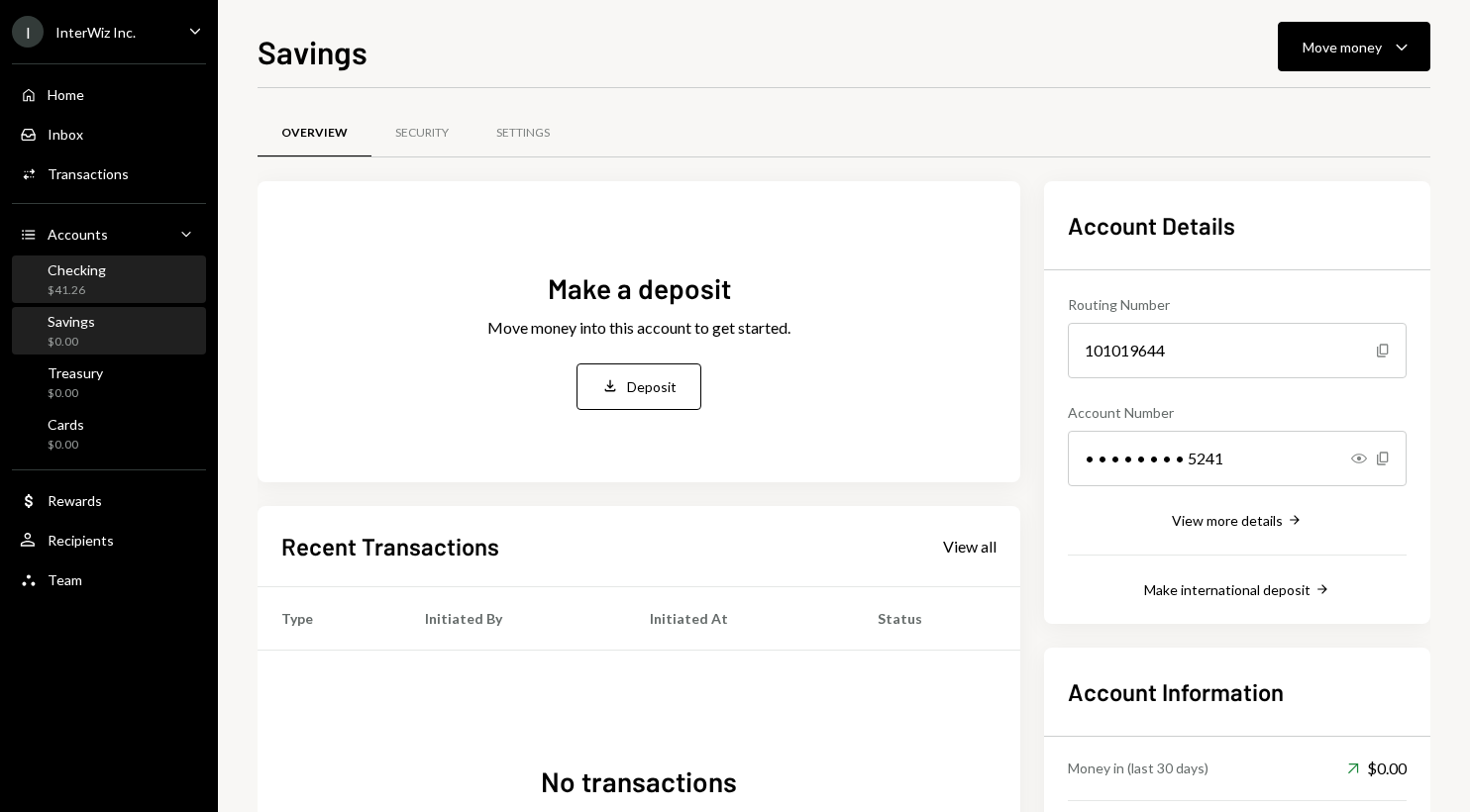 click on "Checking $41.26" at bounding box center [109, 280] 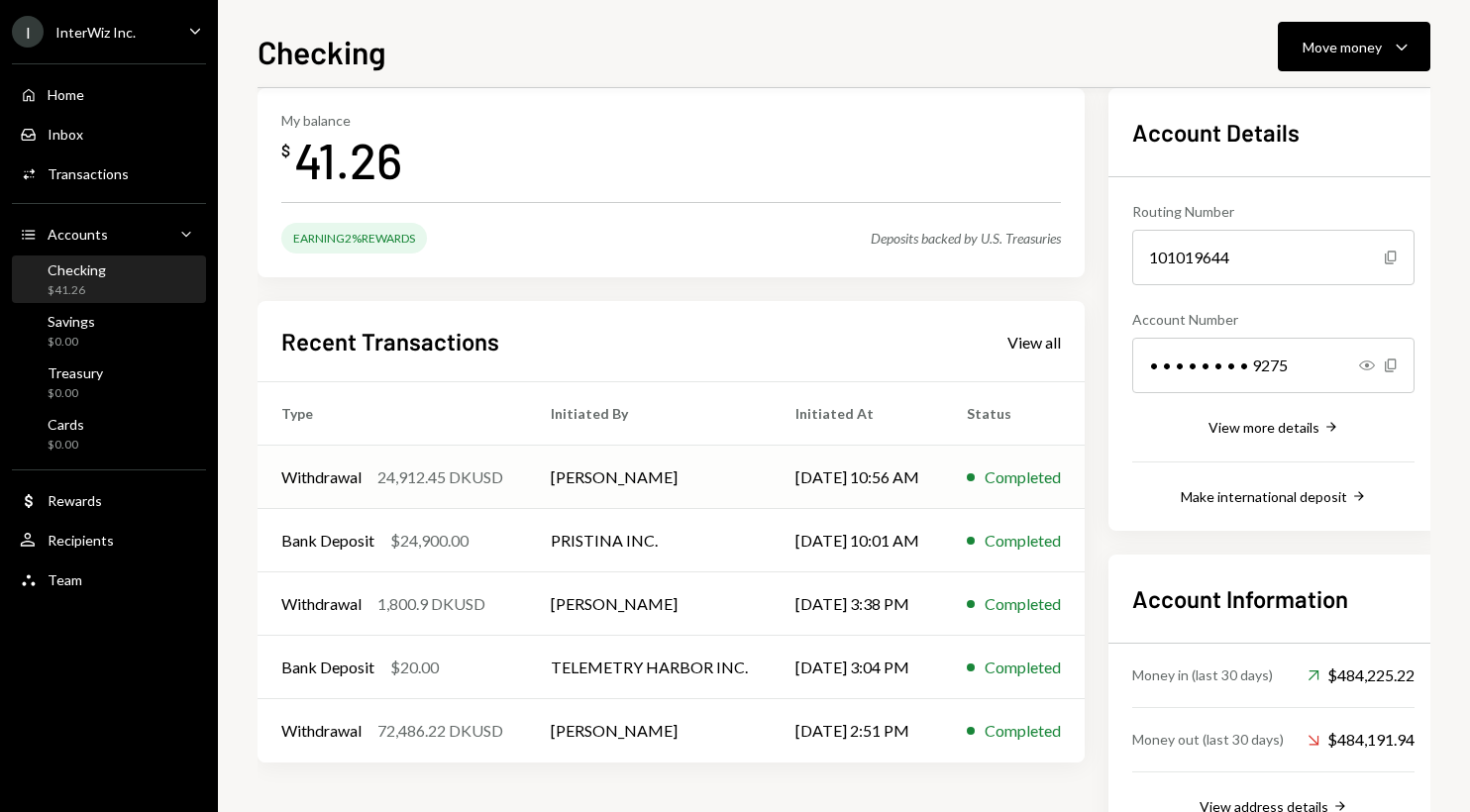 scroll, scrollTop: 0, scrollLeft: 0, axis: both 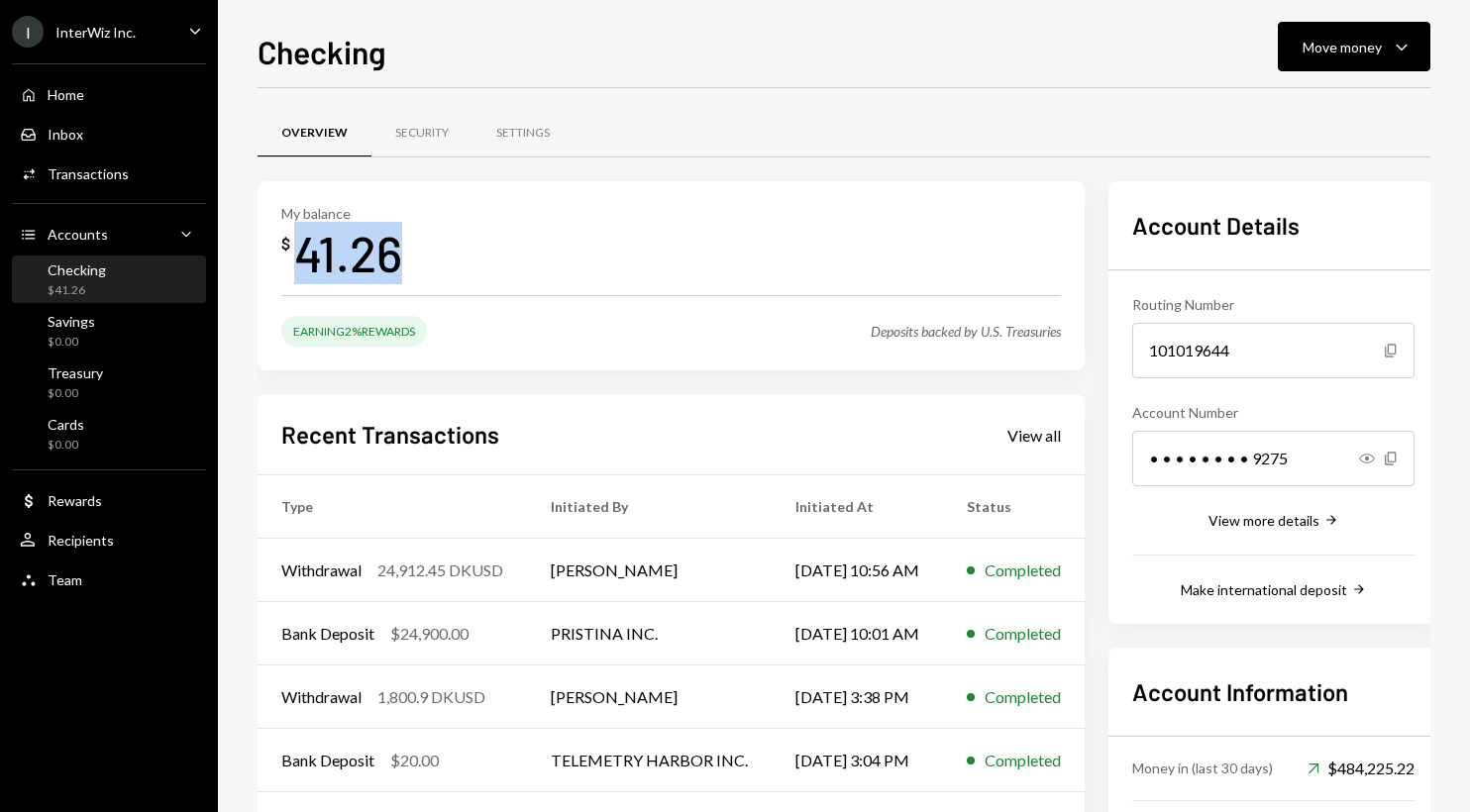 drag, startPoint x: 370, startPoint y: 249, endPoint x: 292, endPoint y: 246, distance: 78.05767 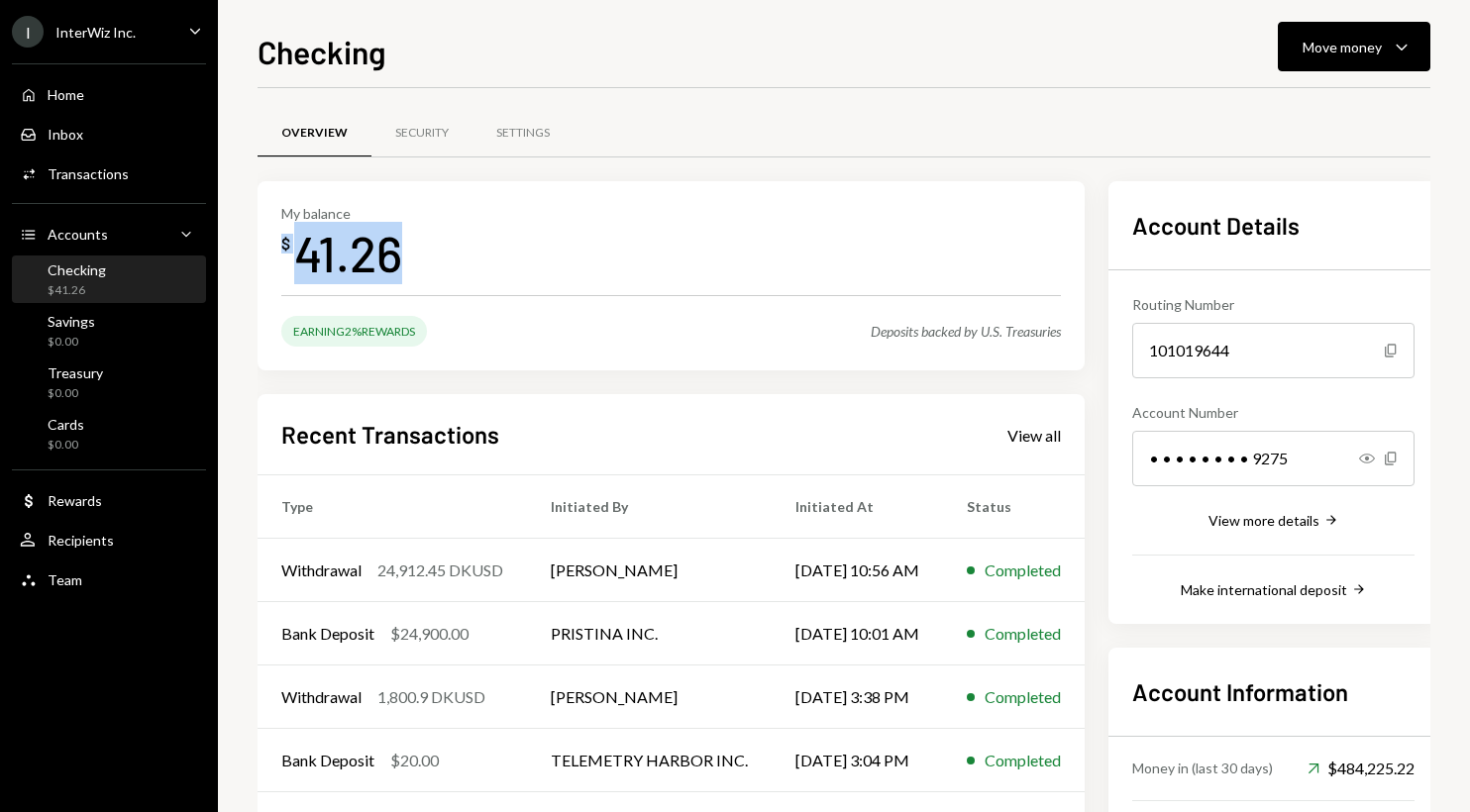 drag, startPoint x: 417, startPoint y: 248, endPoint x: 472, endPoint y: 252, distance: 55.145263 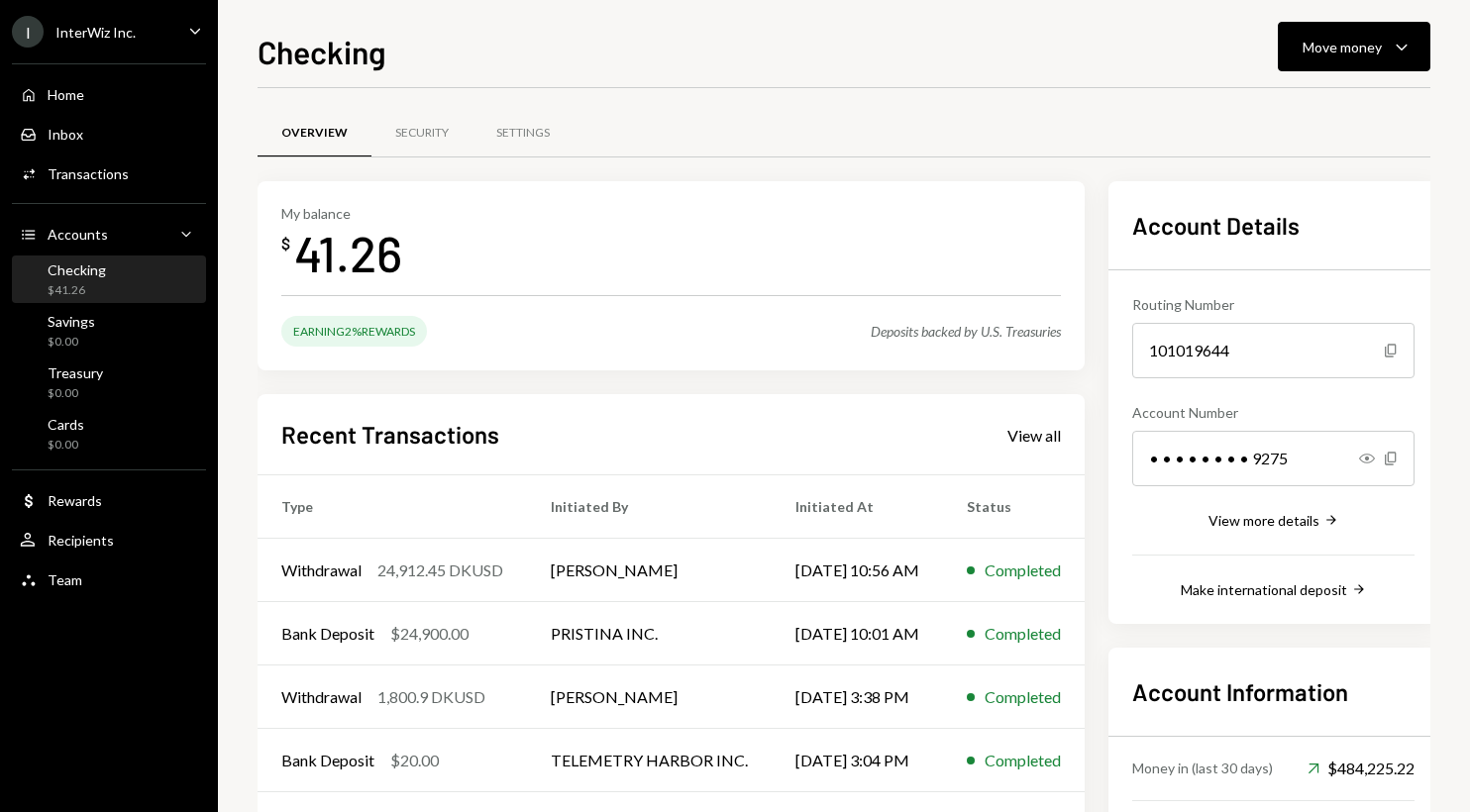 scroll, scrollTop: 0, scrollLeft: 0, axis: both 